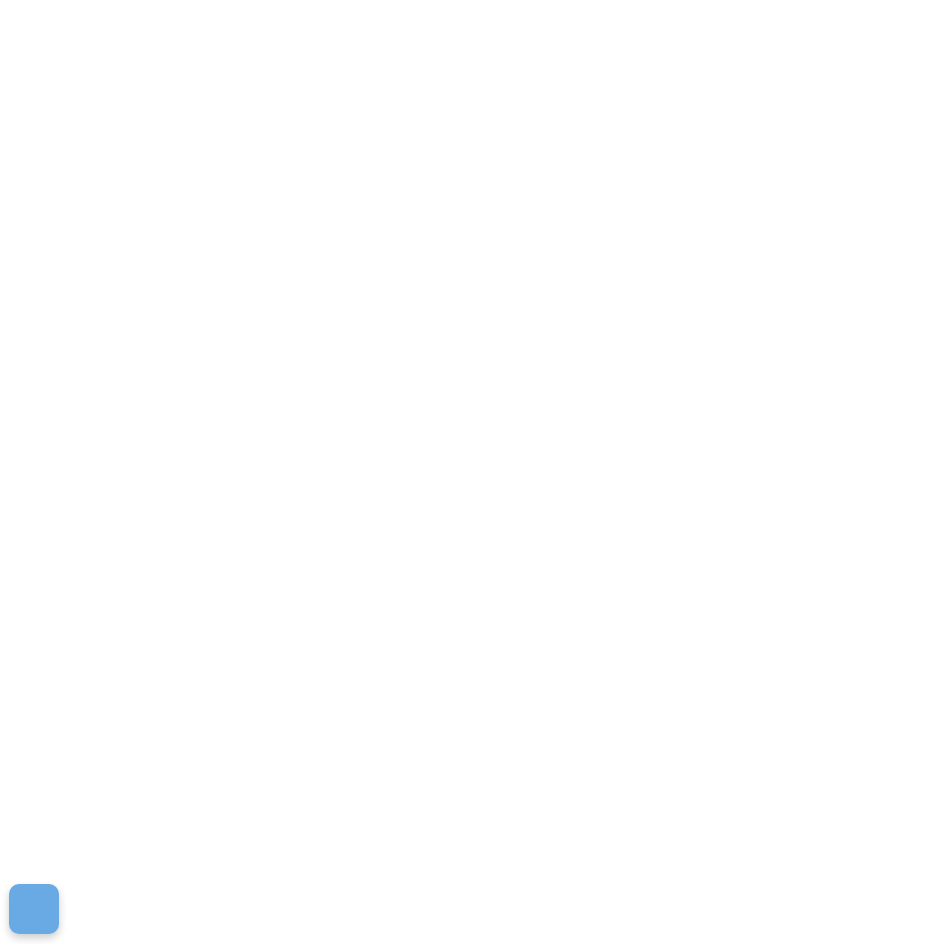 scroll, scrollTop: 0, scrollLeft: 0, axis: both 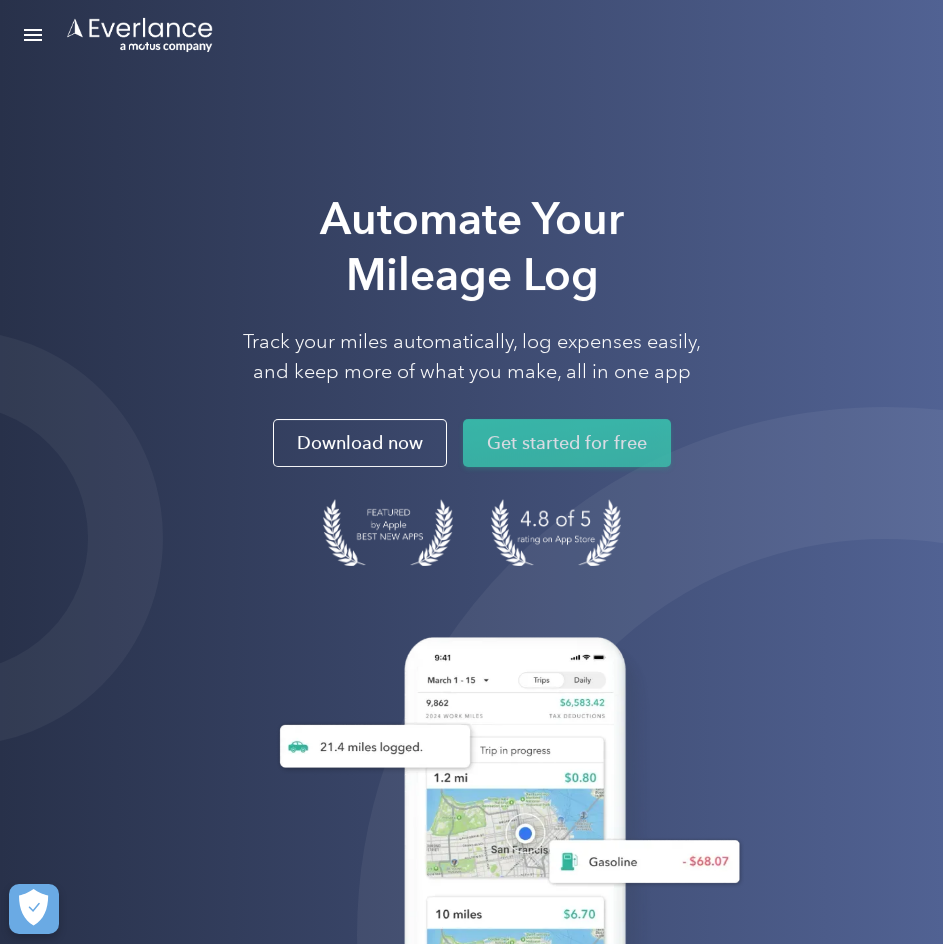 click on "Get started for free" at bounding box center [567, 443] 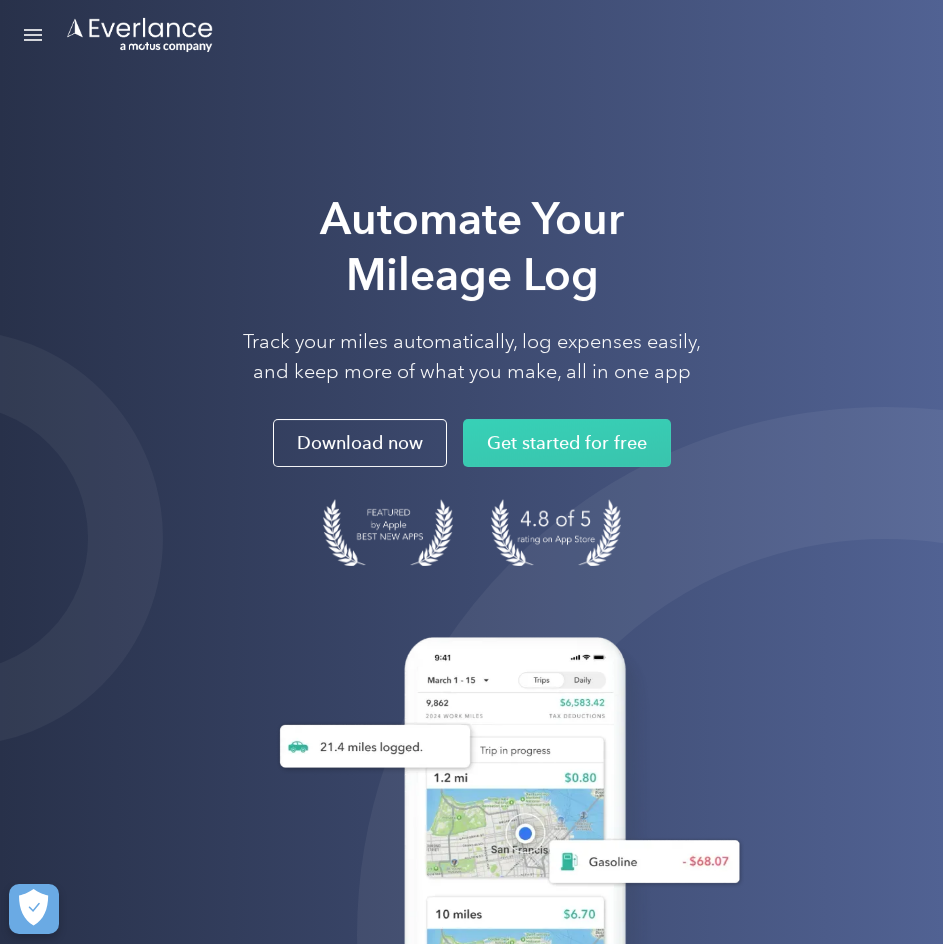 click at bounding box center (33, 35) 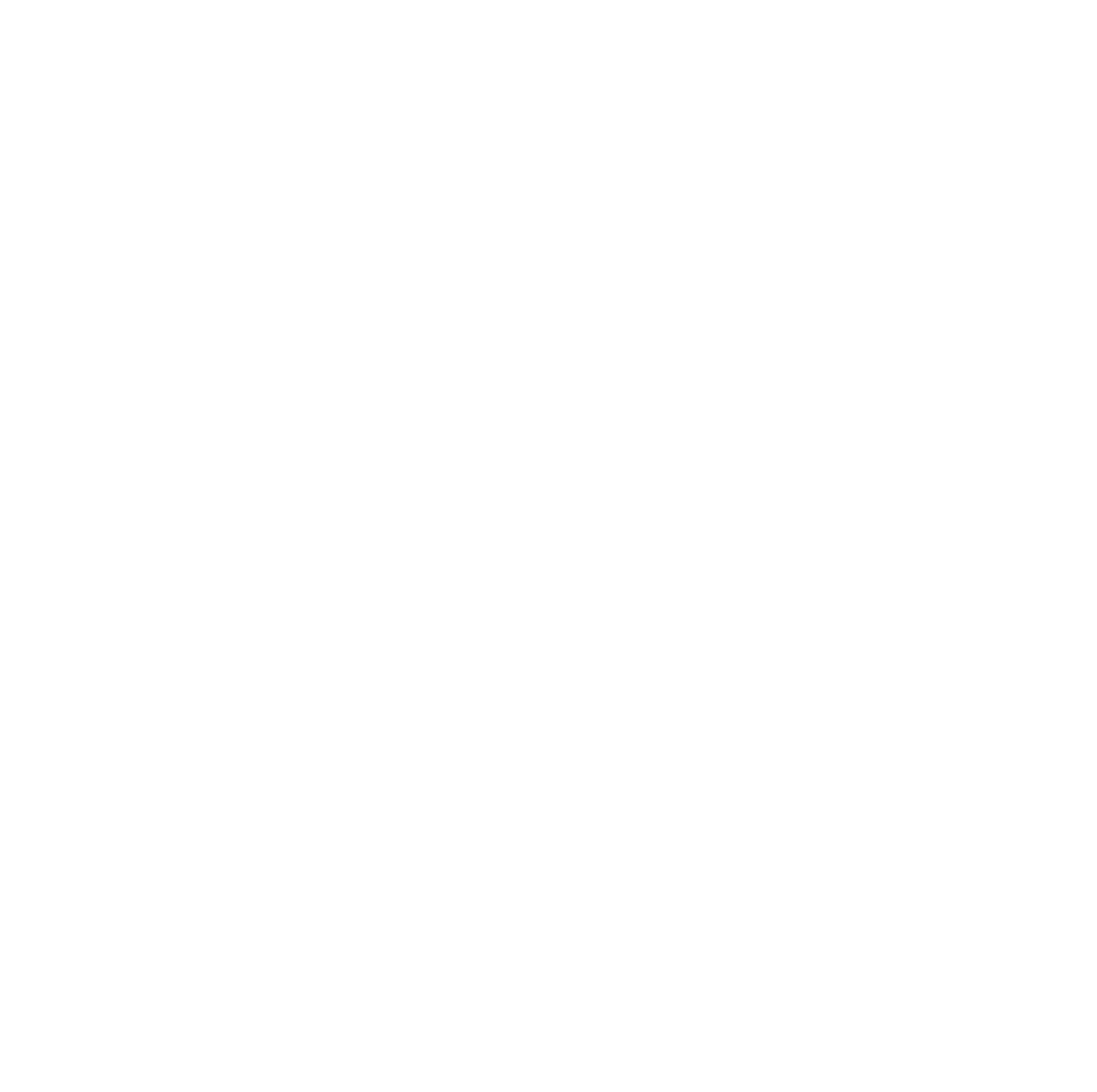 scroll, scrollTop: 0, scrollLeft: 0, axis: both 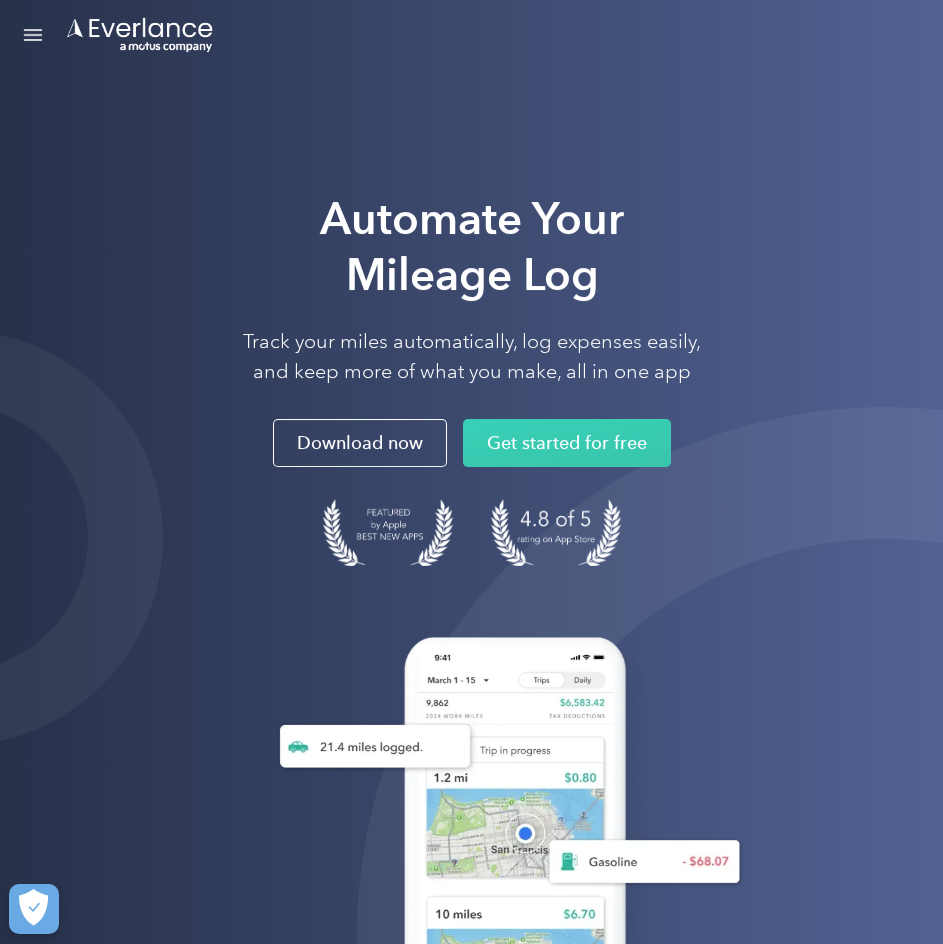 click at bounding box center (33, 35) 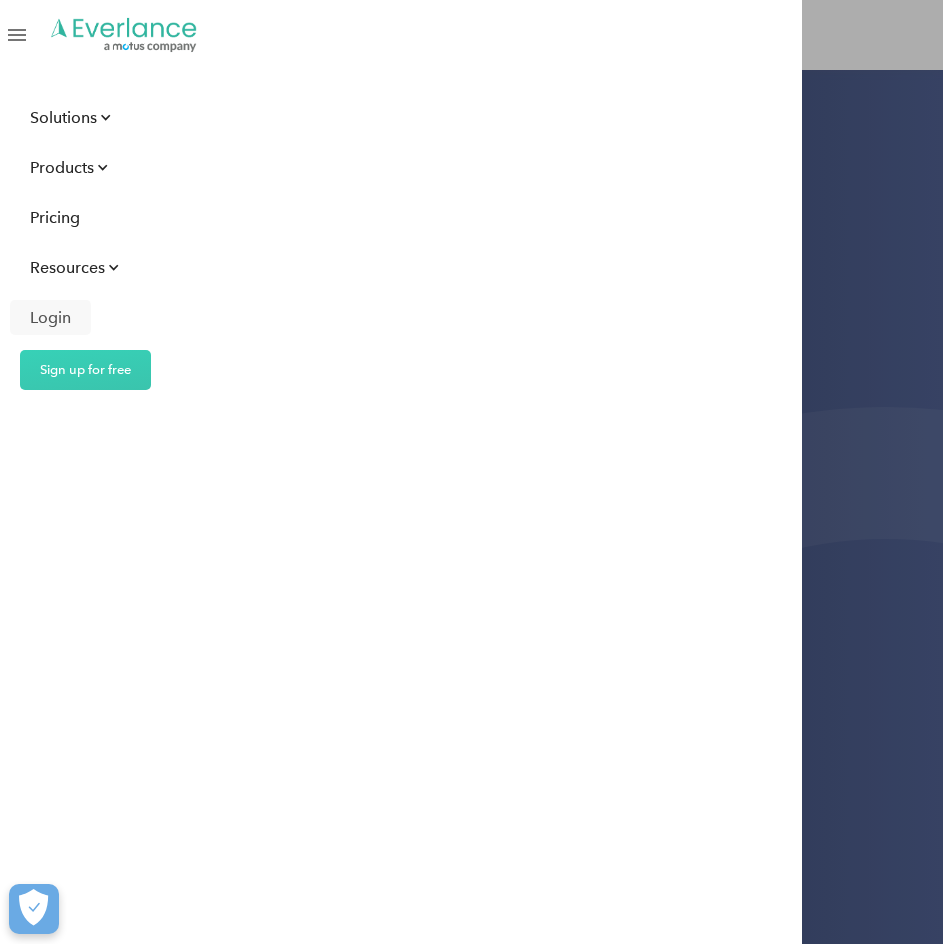 click on "Login" at bounding box center [50, 317] 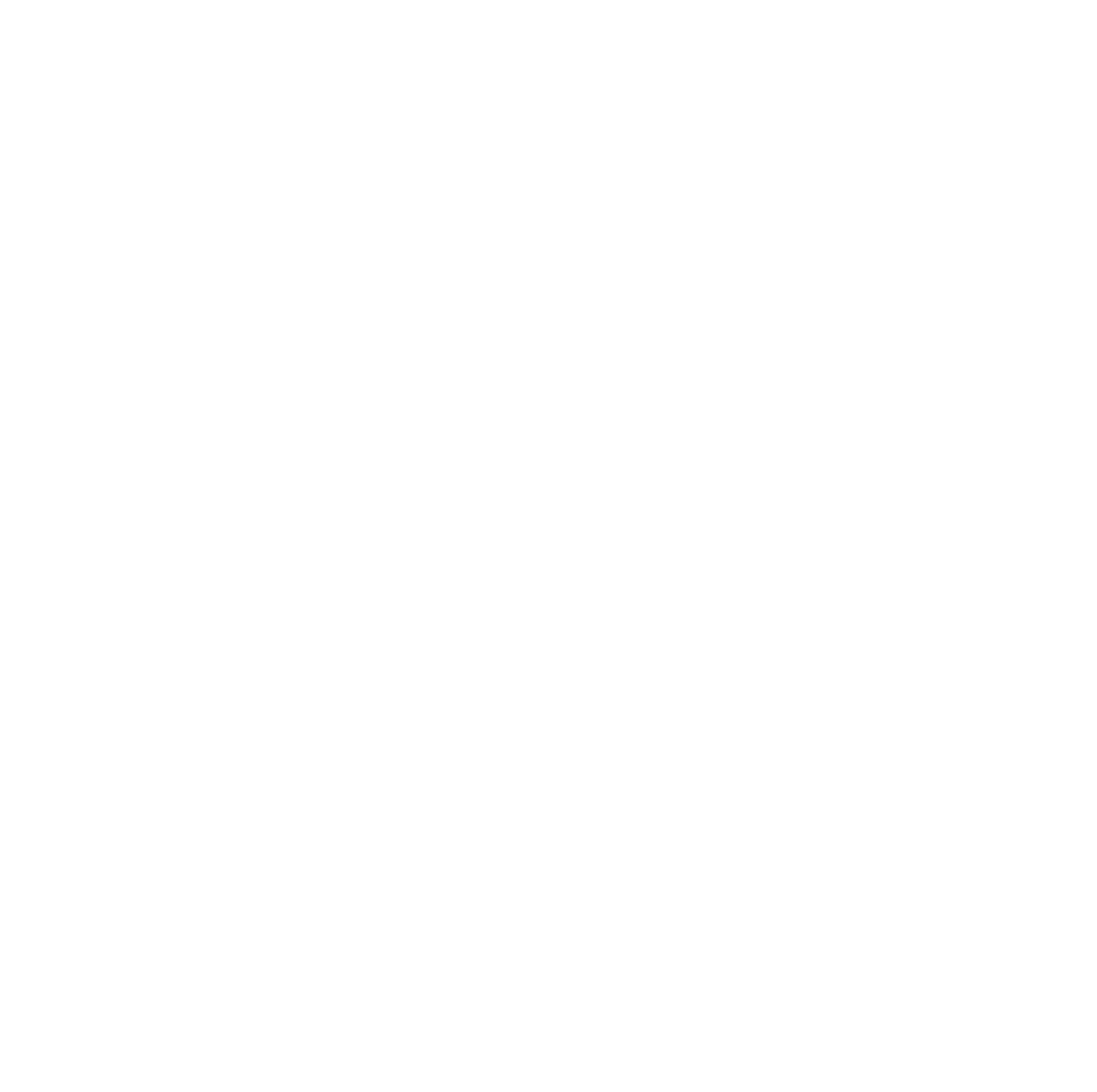 scroll, scrollTop: 0, scrollLeft: 0, axis: both 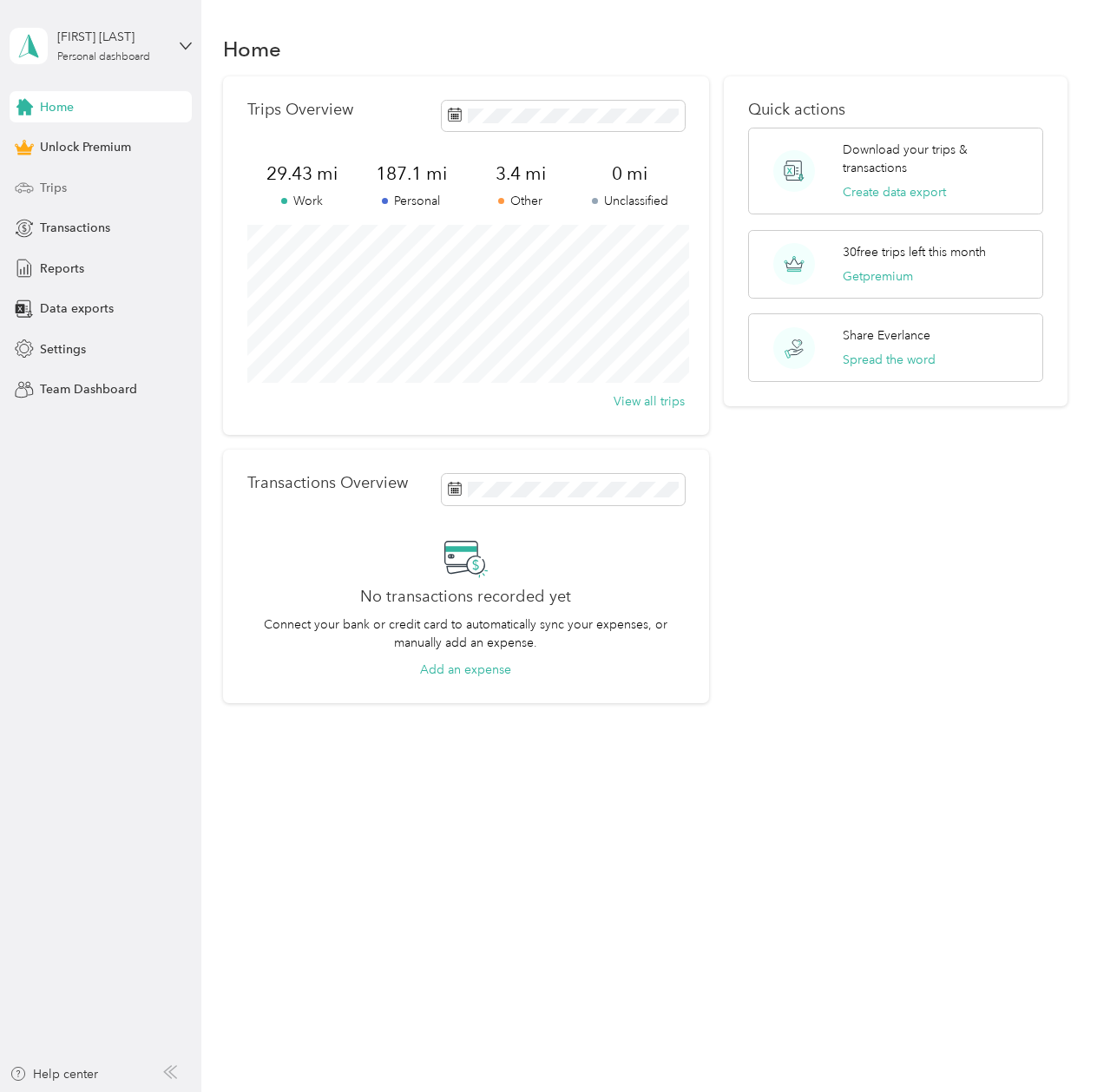 click on "Trips" at bounding box center [101, 187] 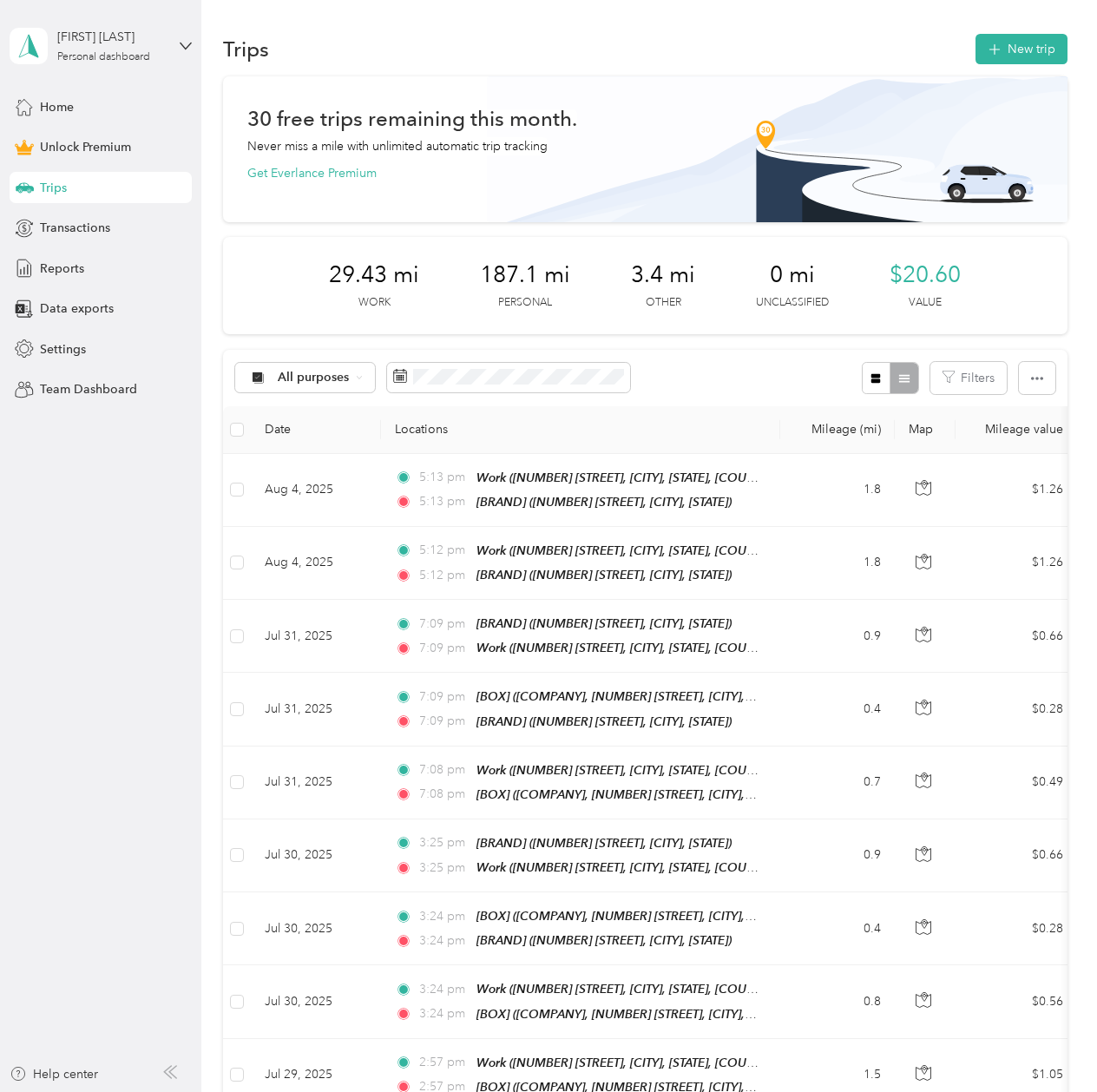 click on "[FIRST] [LAST] Personal dashboard" at bounding box center (101, 46) 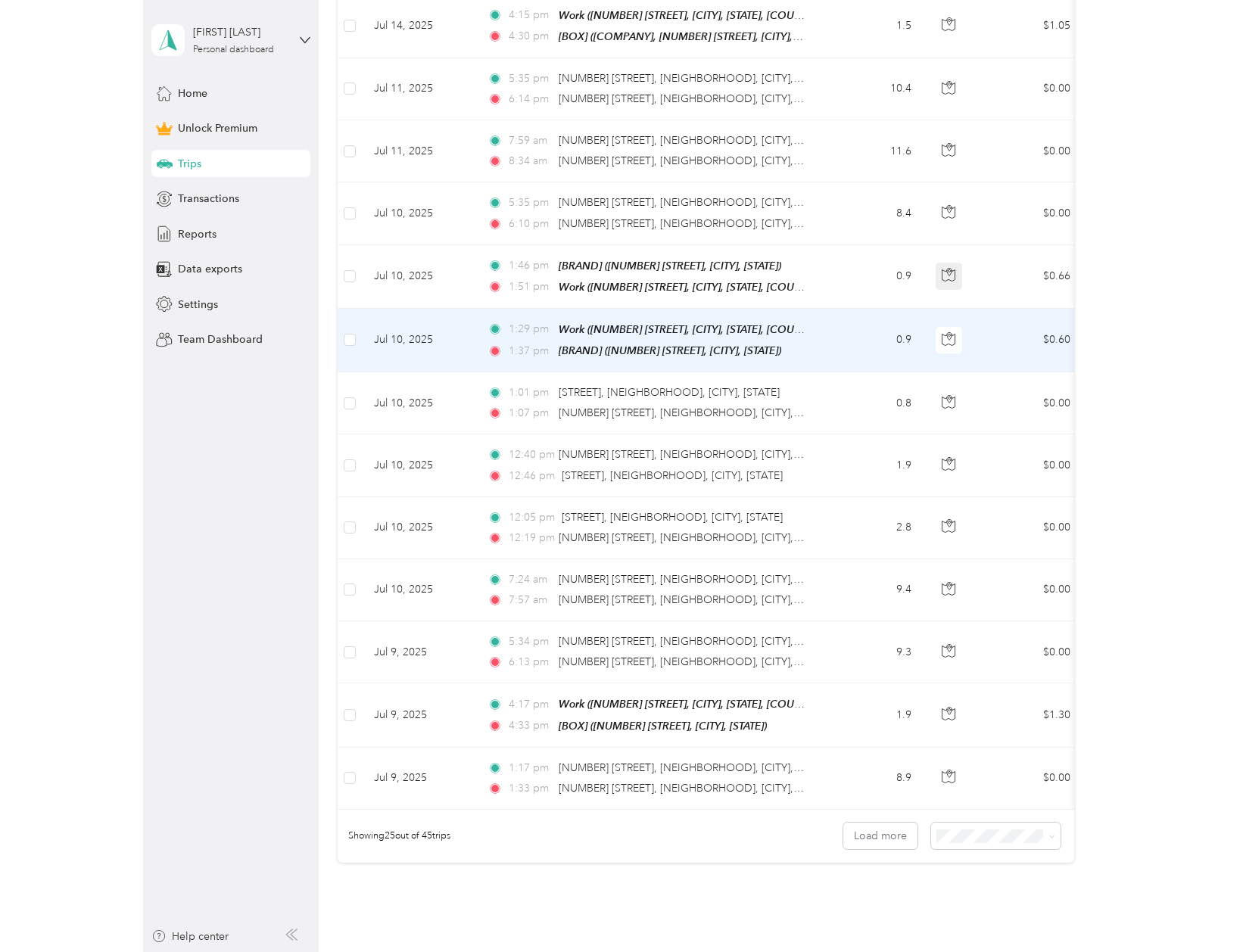 scroll, scrollTop: 1283, scrollLeft: 0, axis: vertical 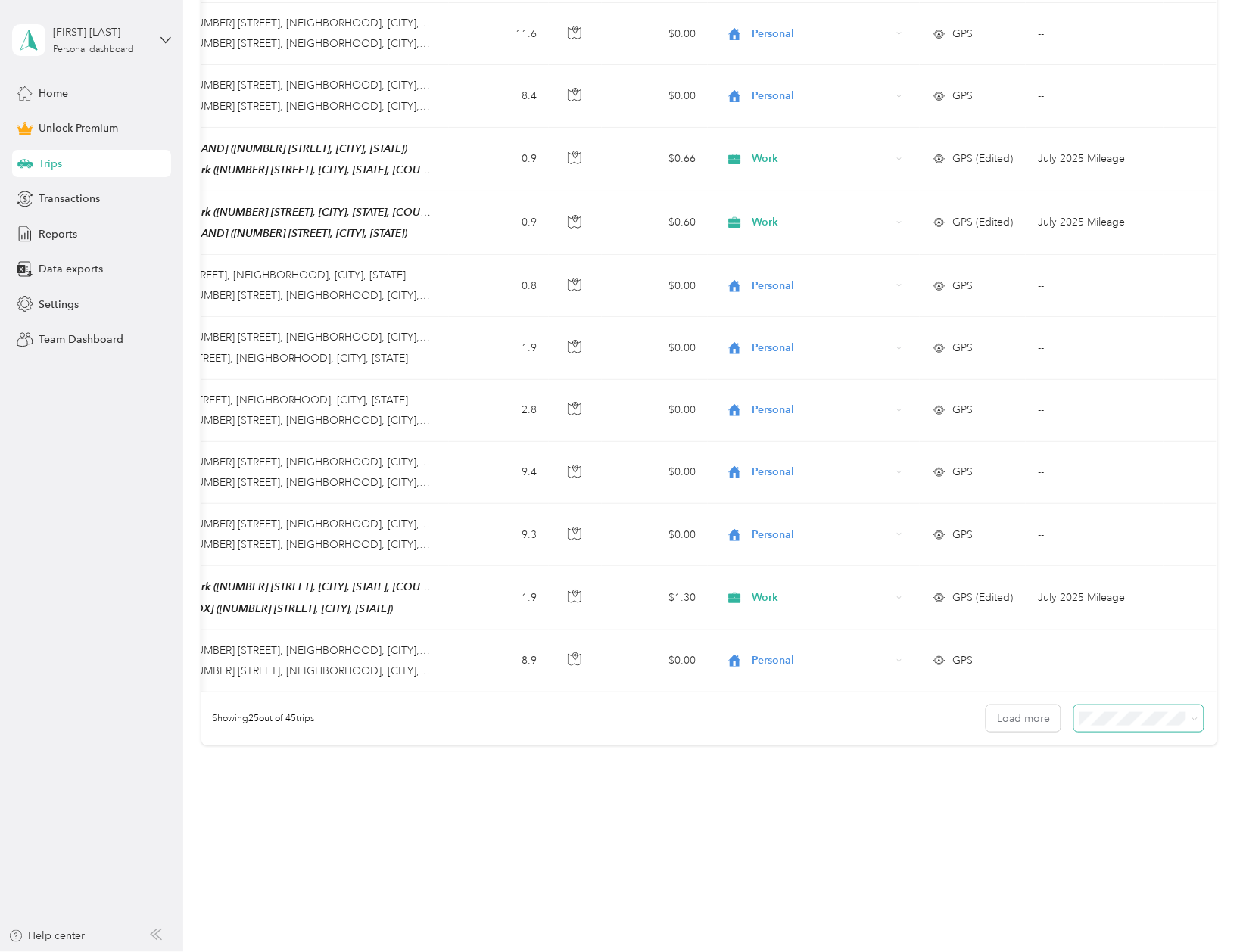 click at bounding box center [1139, 718] 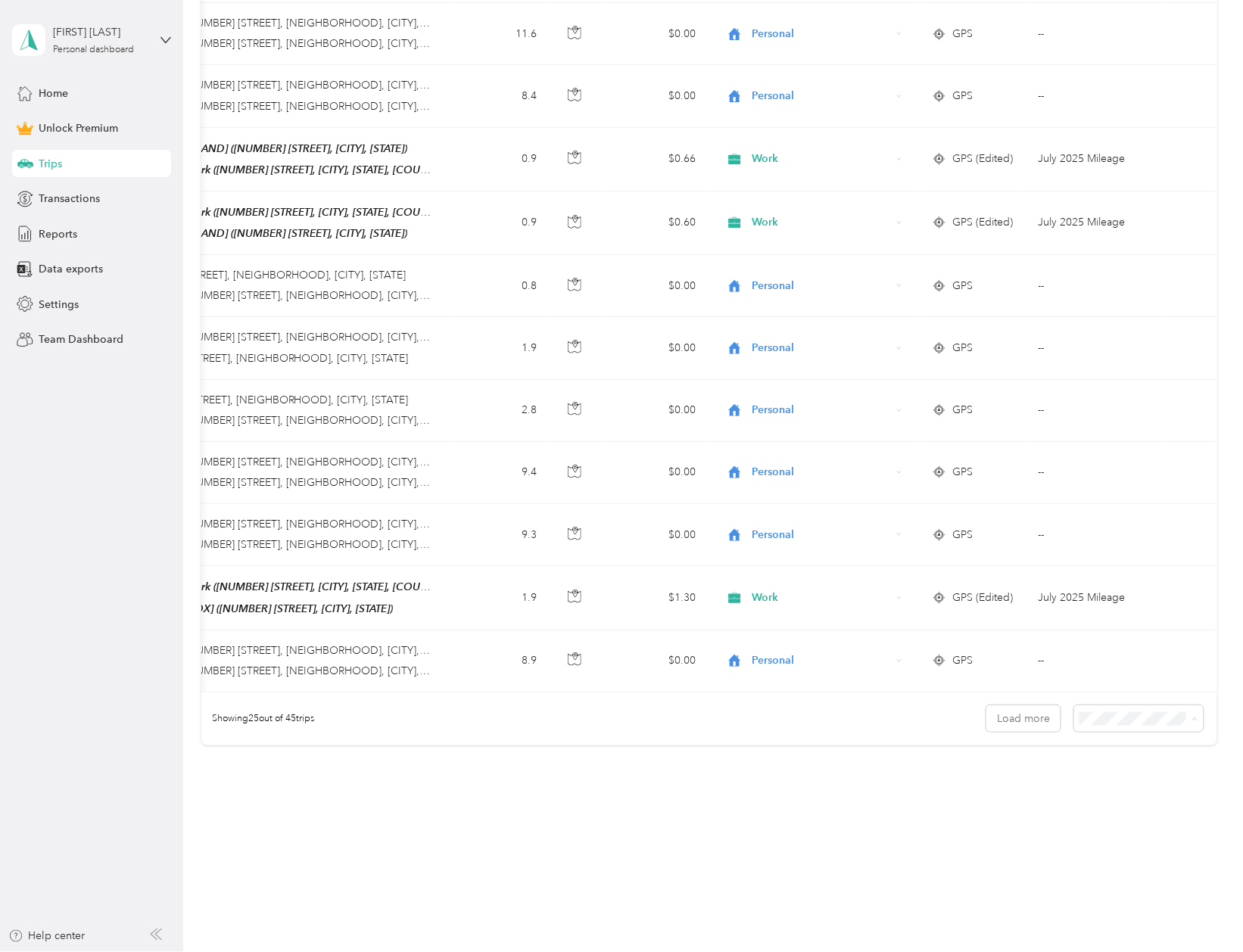 click on "50 per load" at bounding box center (1105, 771) 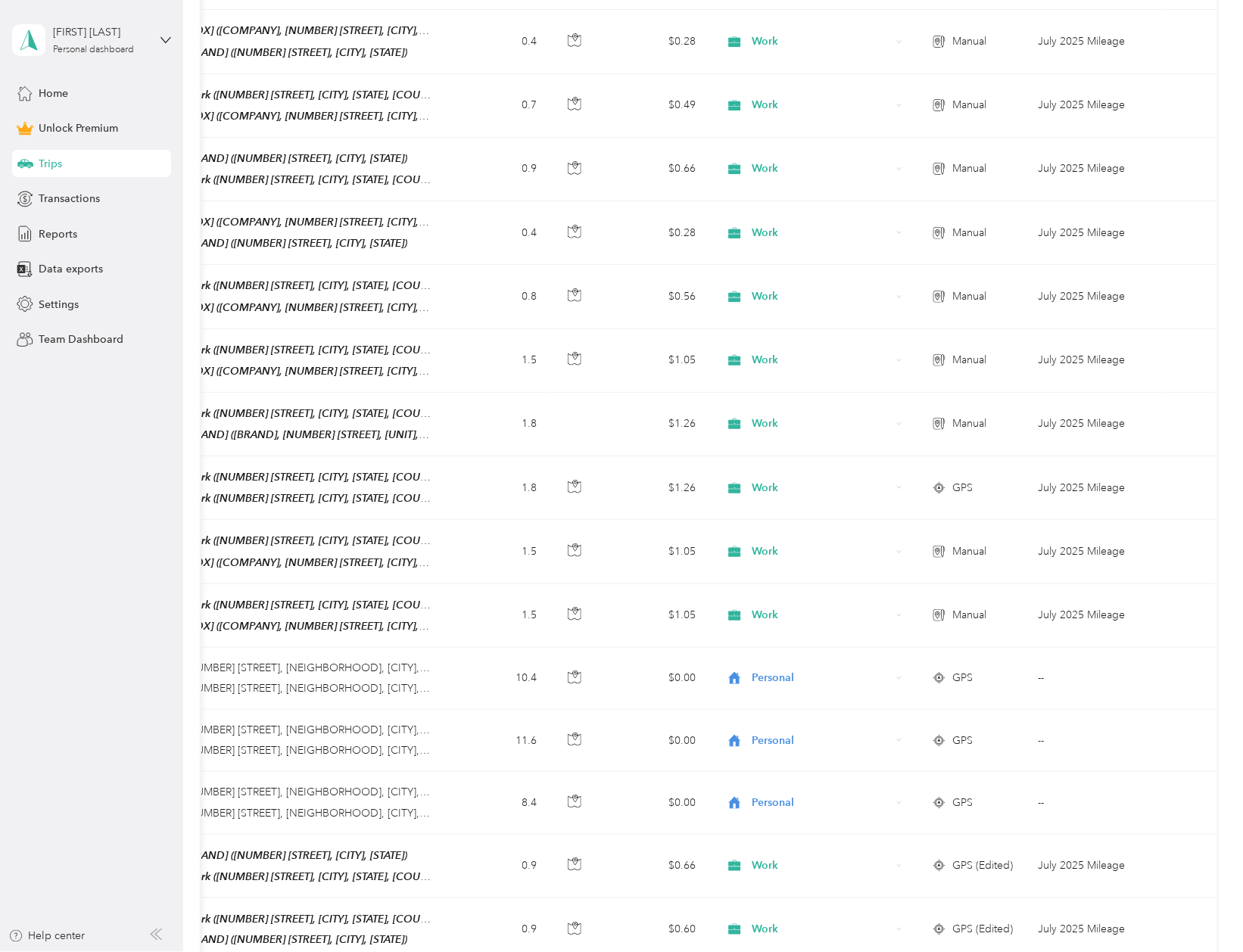 scroll, scrollTop: 0, scrollLeft: 0, axis: both 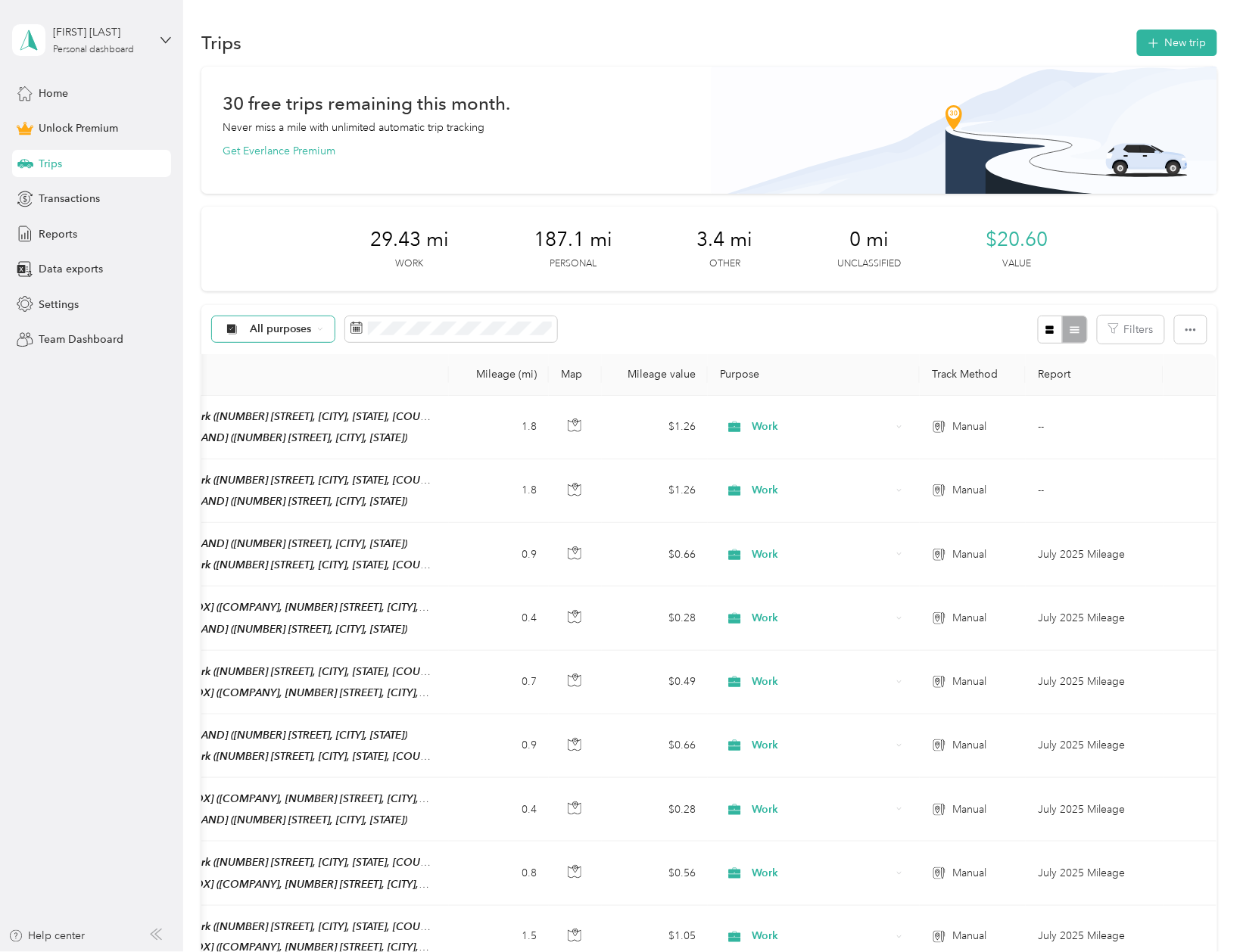click on "All purposes" at bounding box center [281, 329] 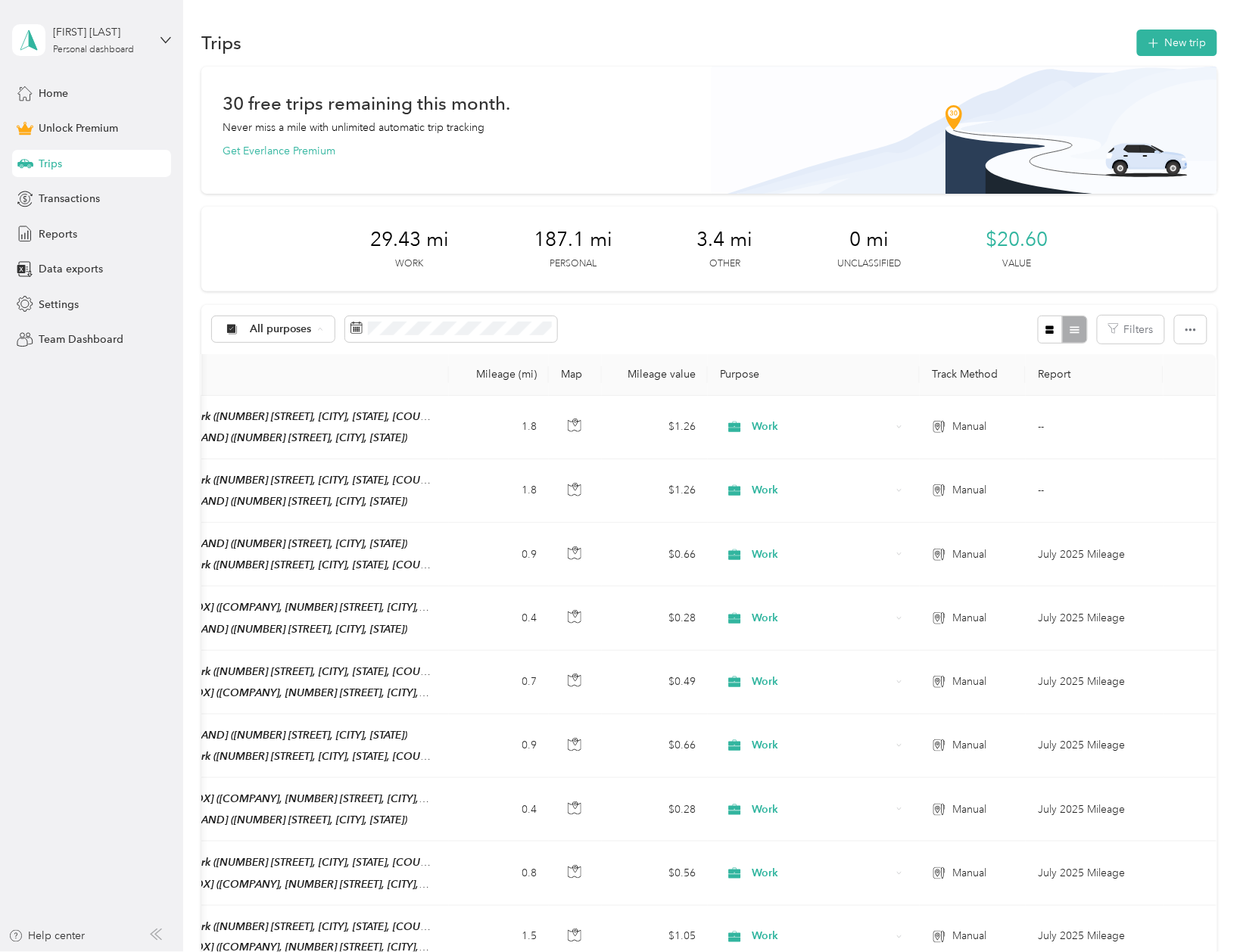 click on "All purposes Unclassified Work Personal Other Charity Medical Moving Commute" at bounding box center (273, 450) 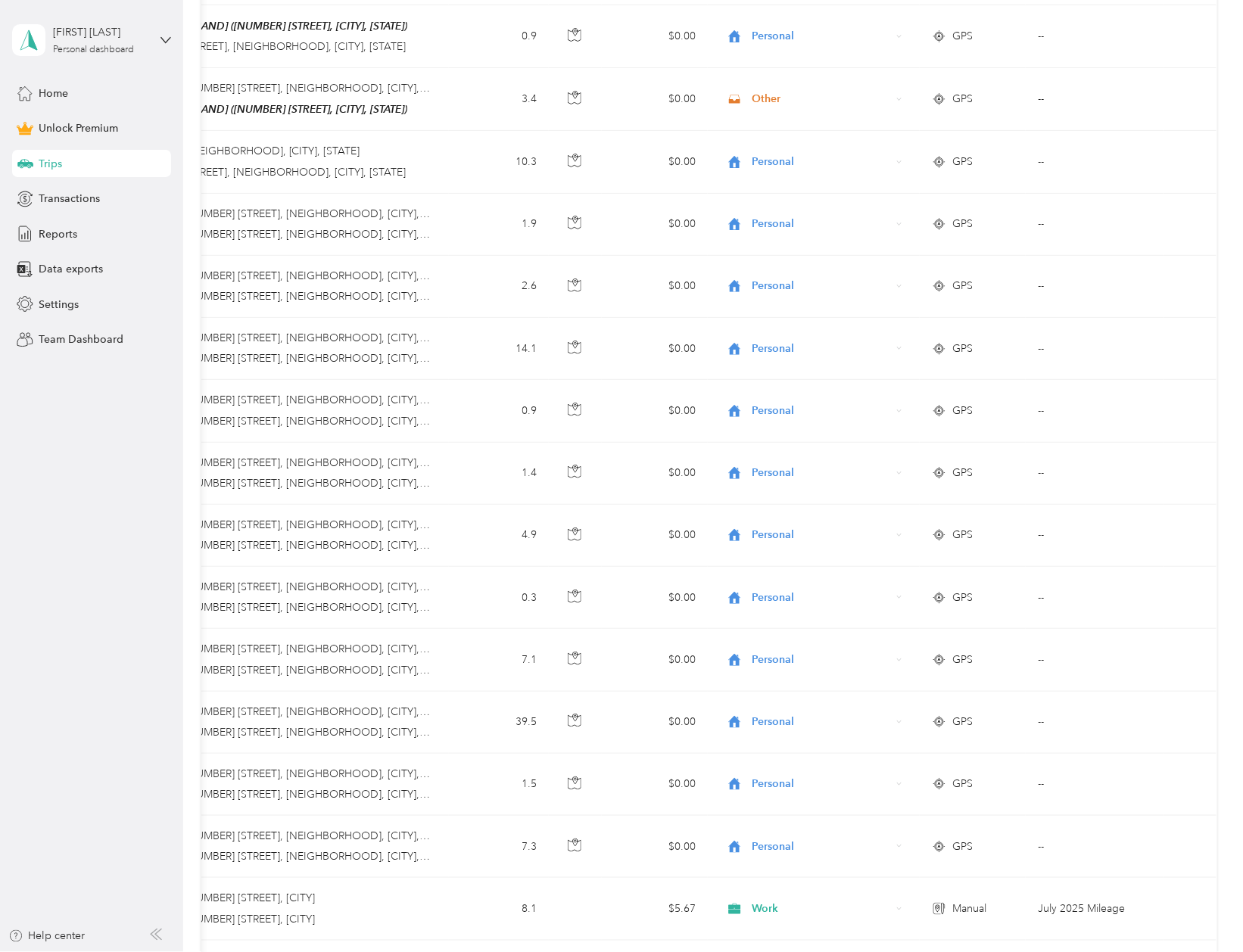 scroll, scrollTop: 2534, scrollLeft: 0, axis: vertical 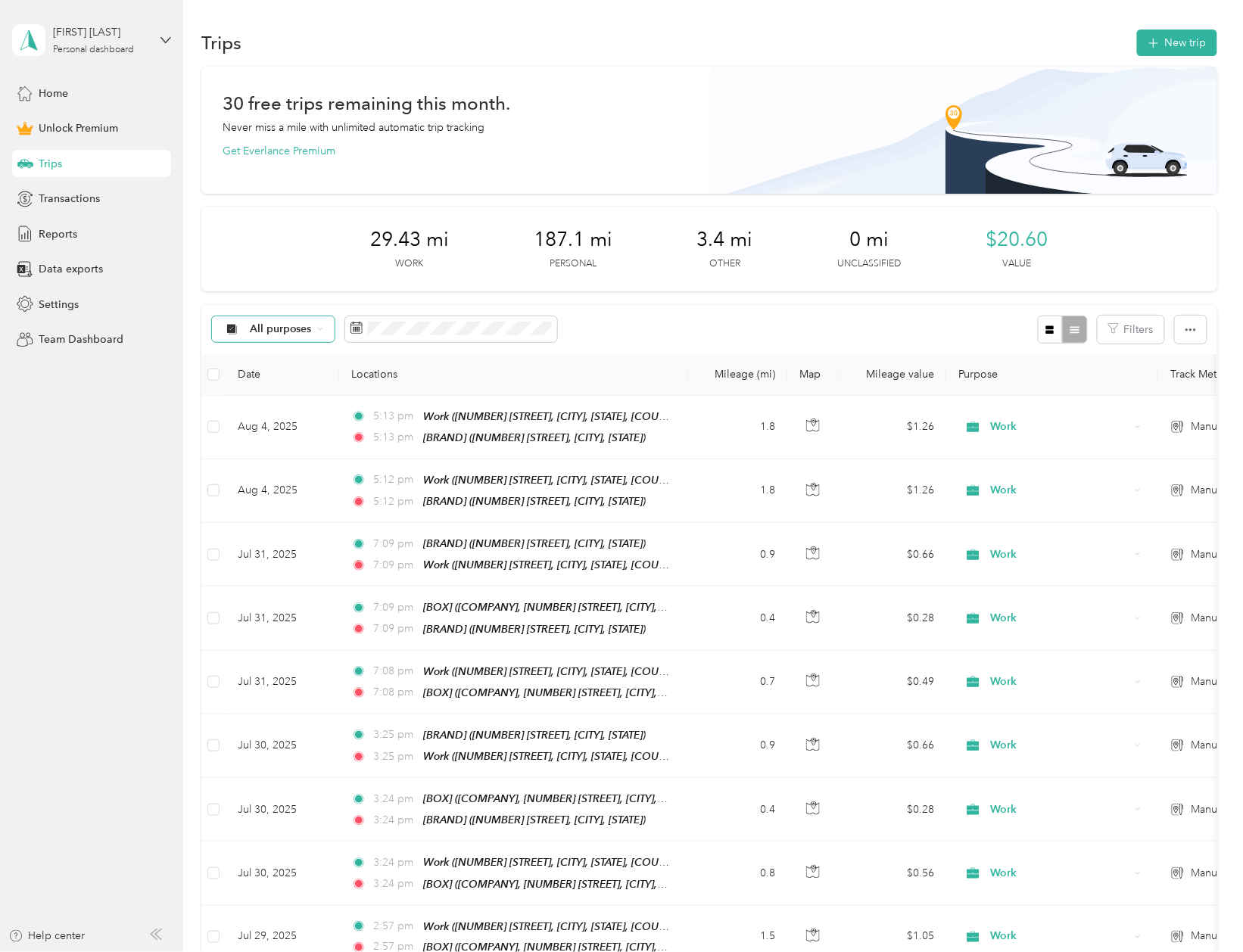 click on "All purposes" at bounding box center [273, 329] 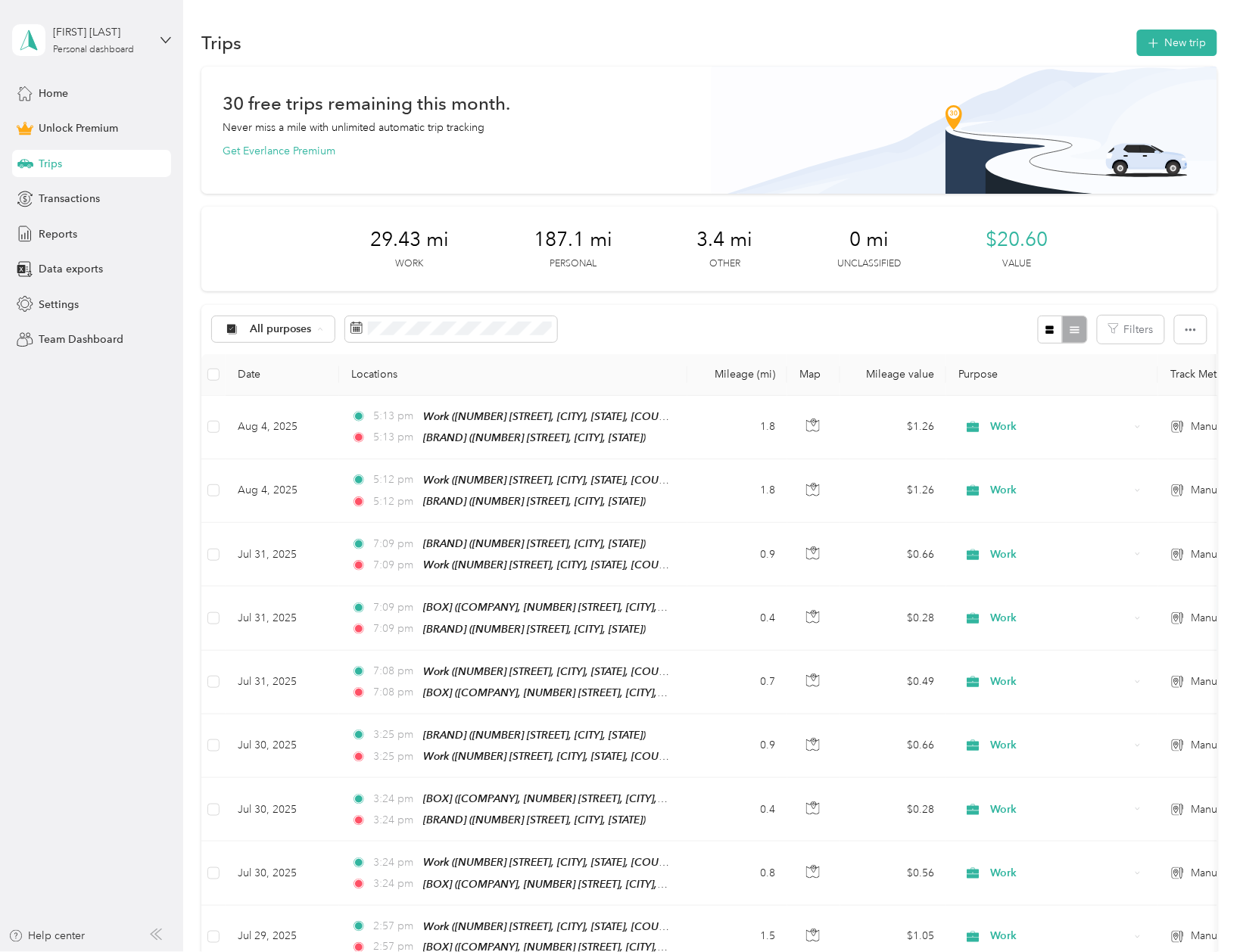 click on "Work" at bounding box center (273, 409) 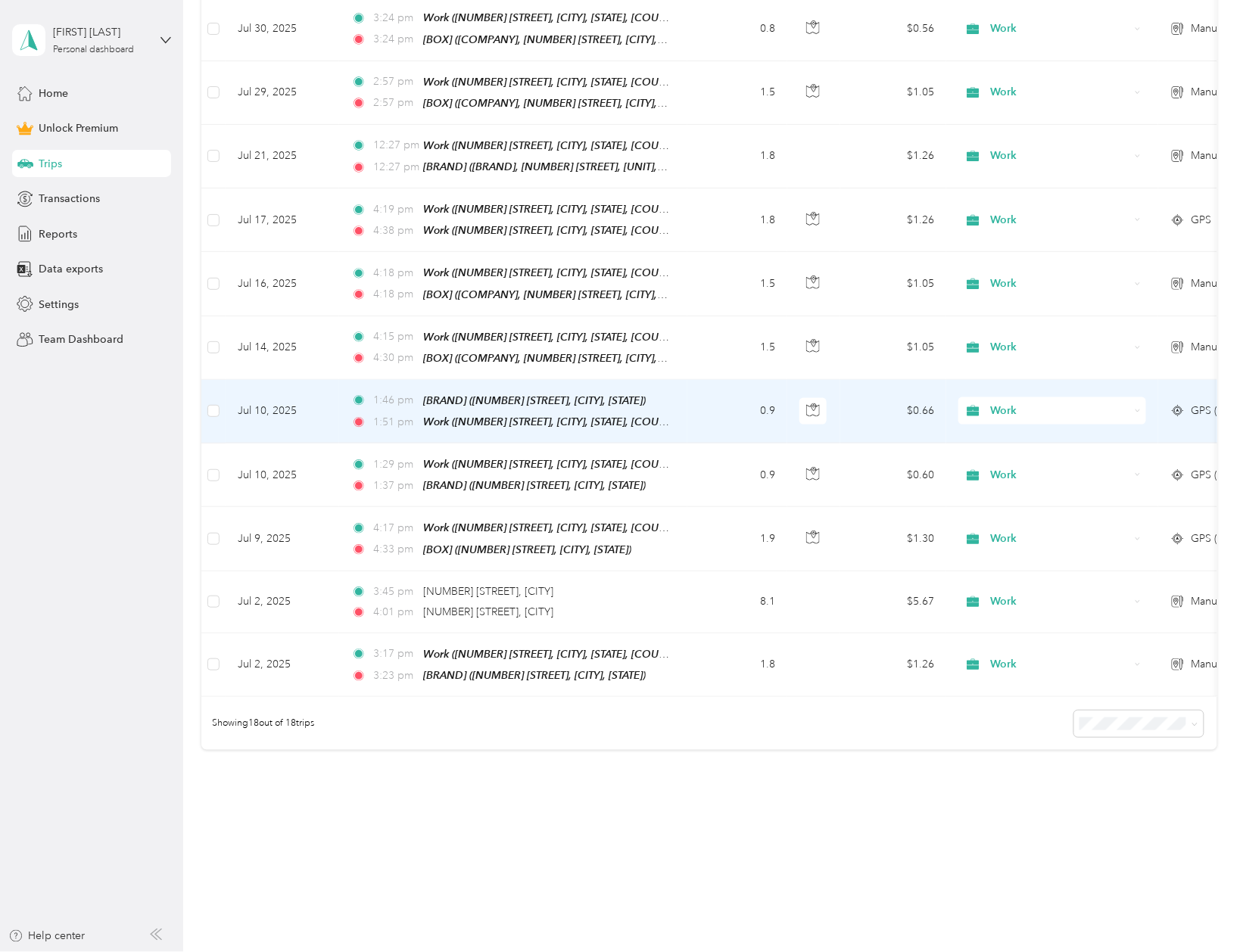 scroll, scrollTop: 845, scrollLeft: 0, axis: vertical 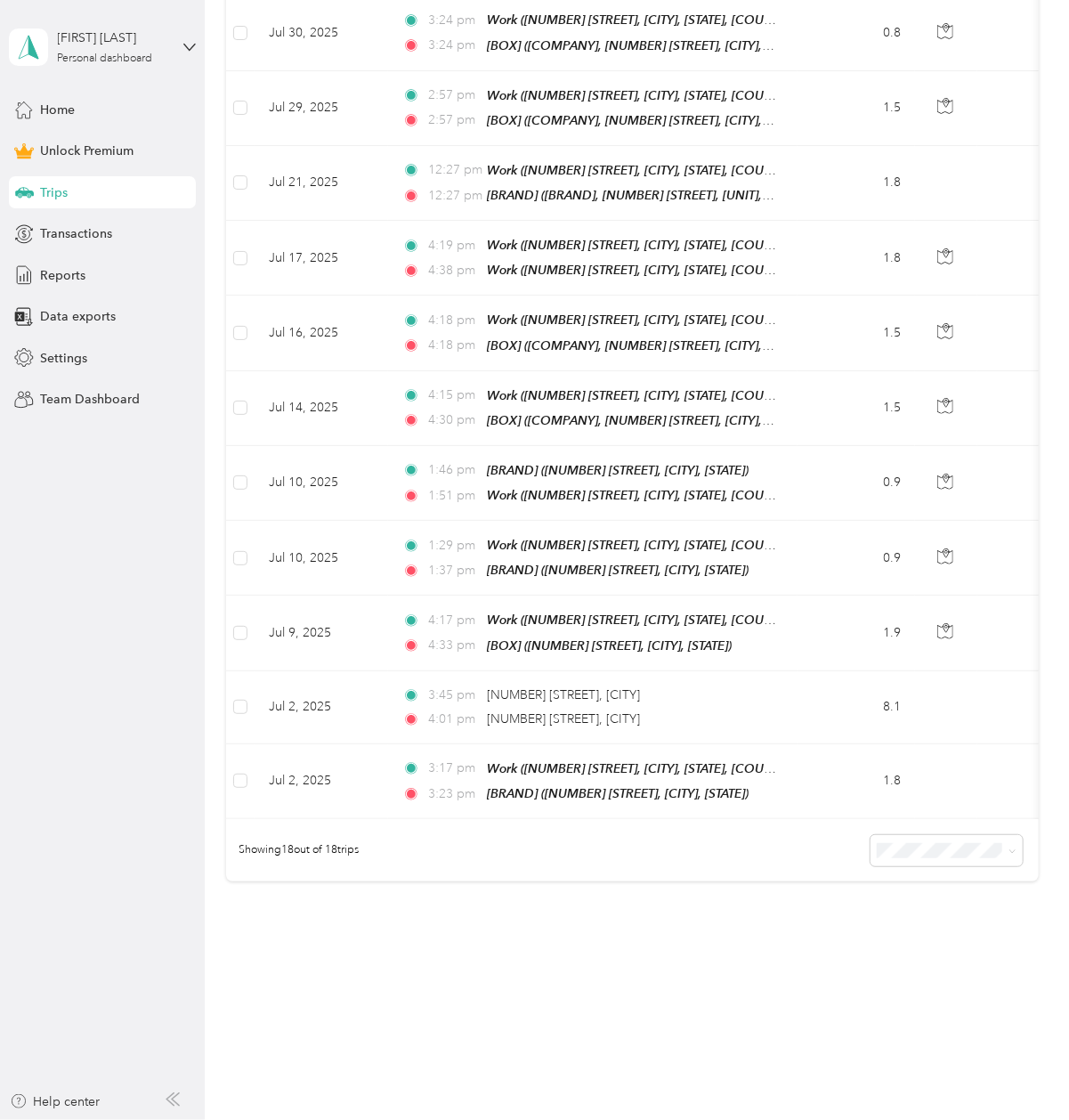 click on "[FIRST] [LAST] Personal dashboard Home Unlock Premium Trips Transactions Reports Data exports Settings Team Dashboard Help center" at bounding box center (102, 560) 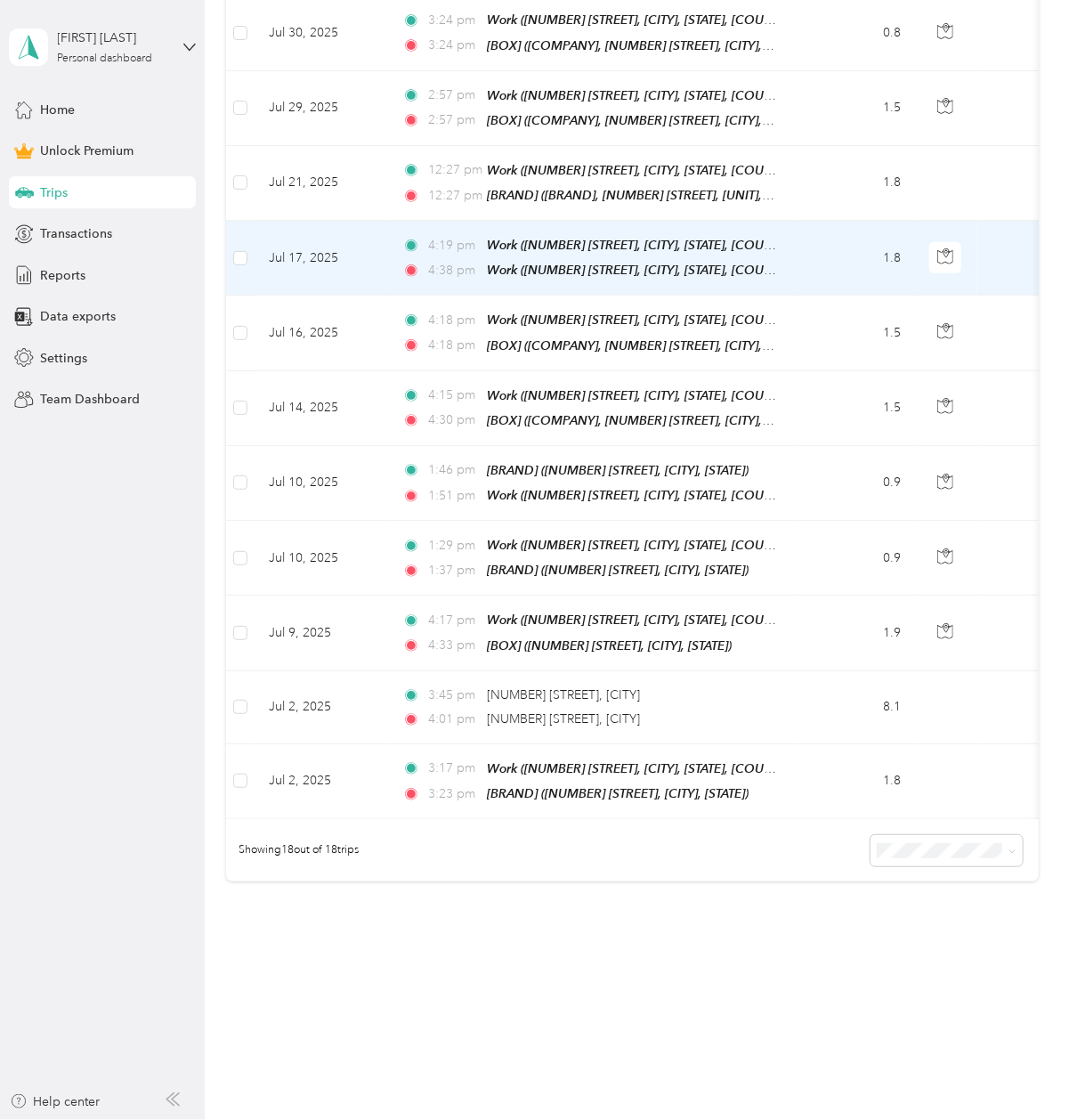 click on "Jul 17, 2025" at bounding box center [321, 258] 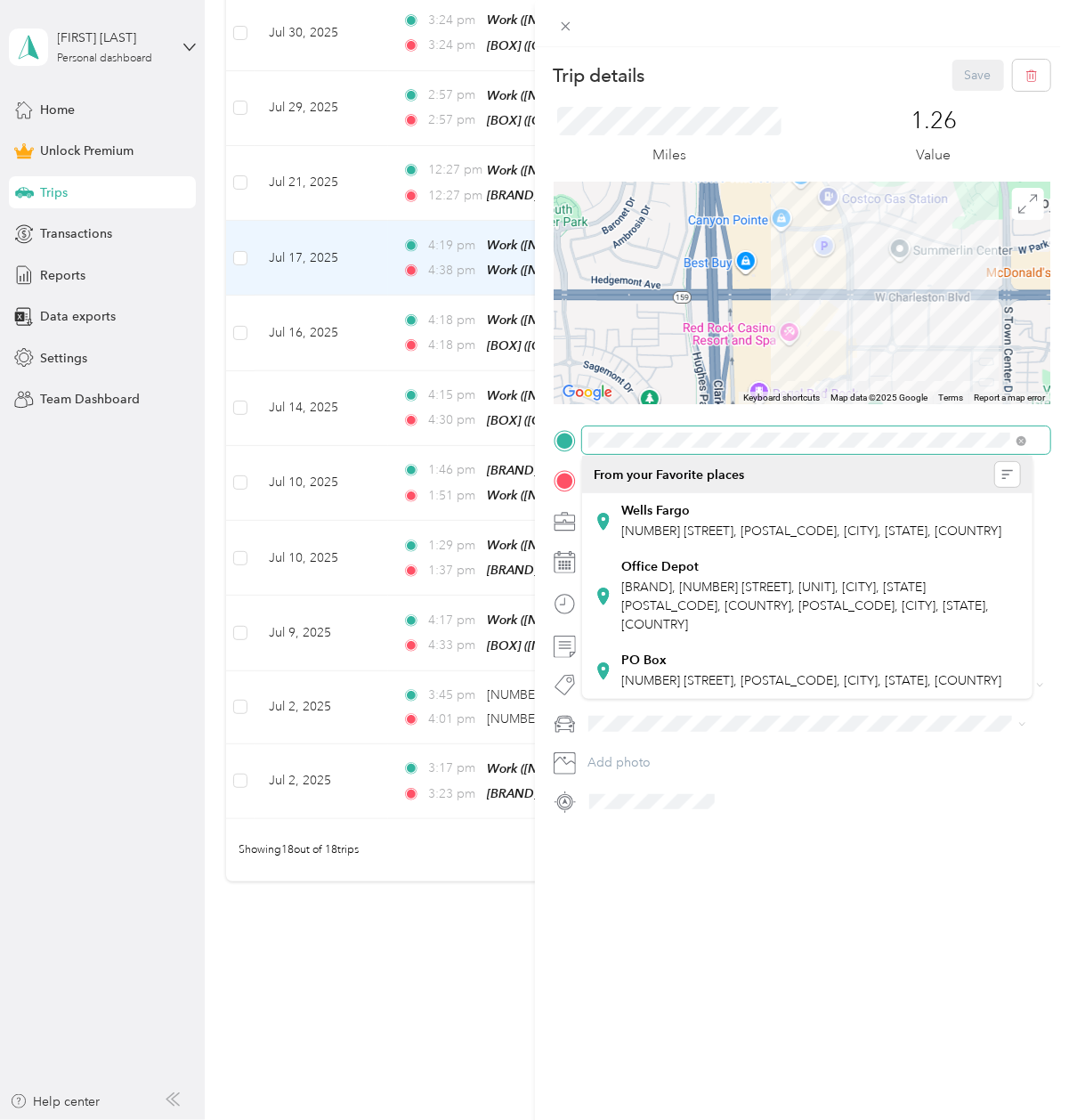 drag, startPoint x: 862, startPoint y: 332, endPoint x: 952, endPoint y: 357, distance: 93.40771 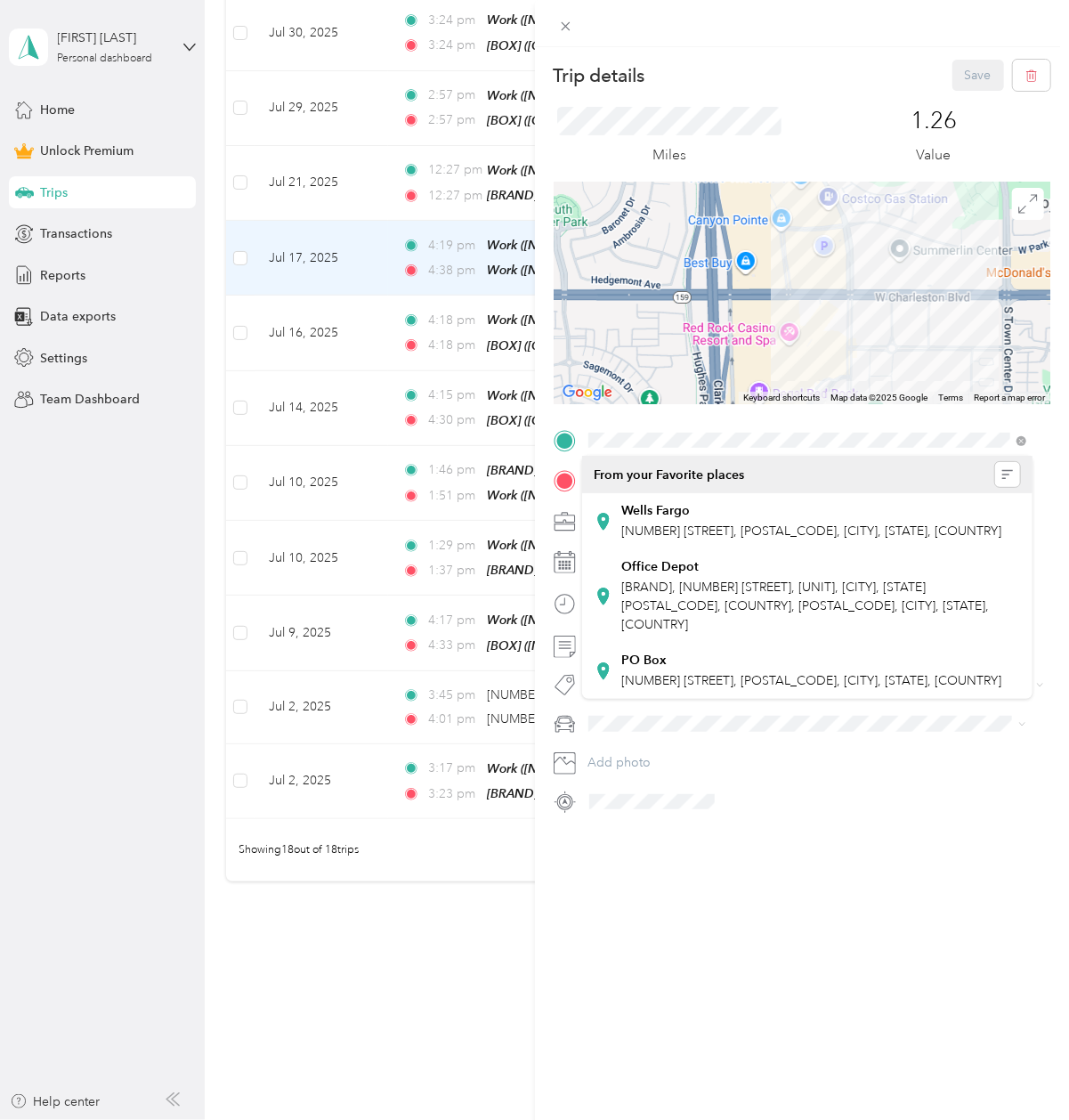 click at bounding box center [802, 293] 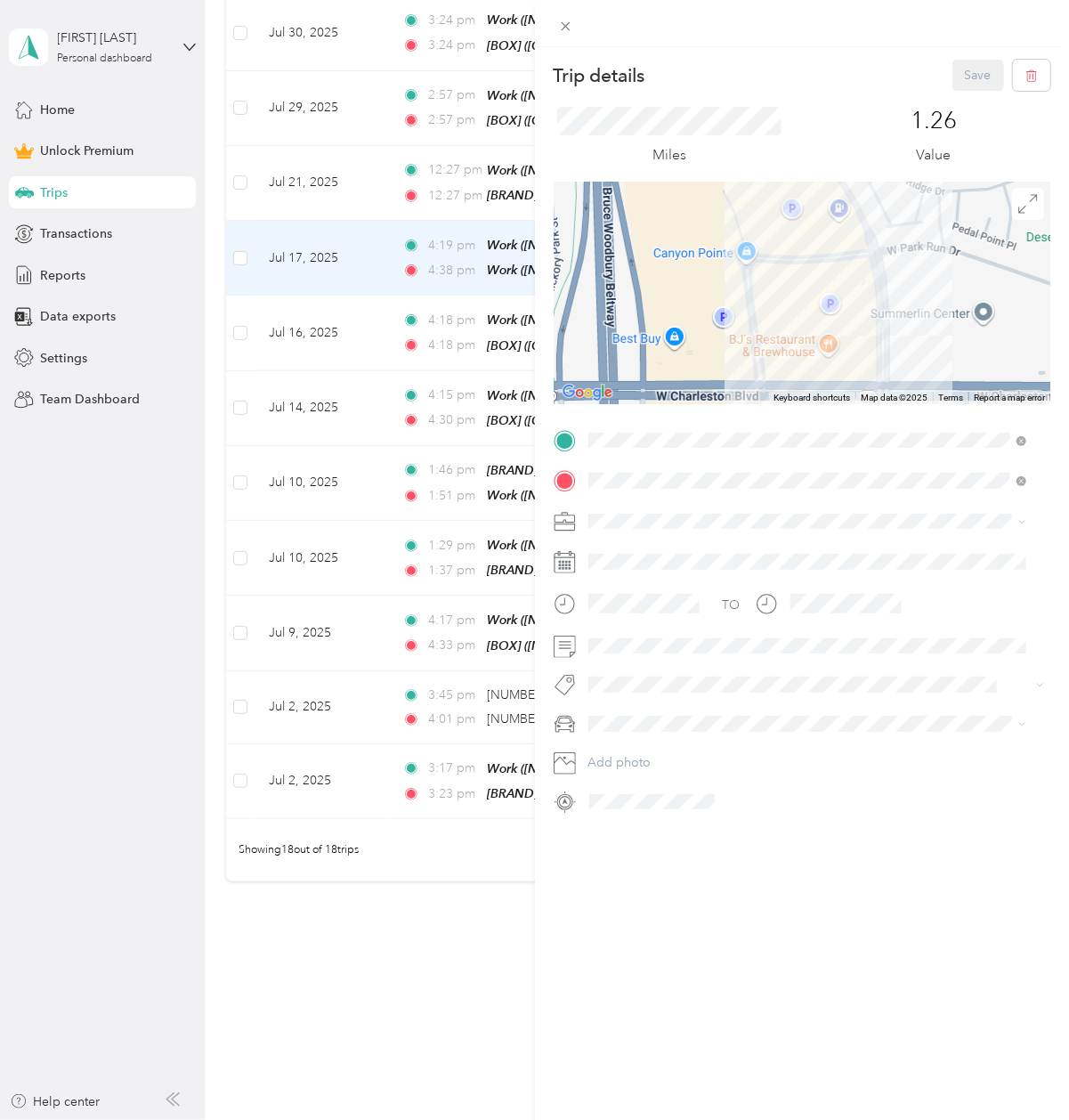 drag, startPoint x: 854, startPoint y: 264, endPoint x: 866, endPoint y: 308, distance: 45.607017 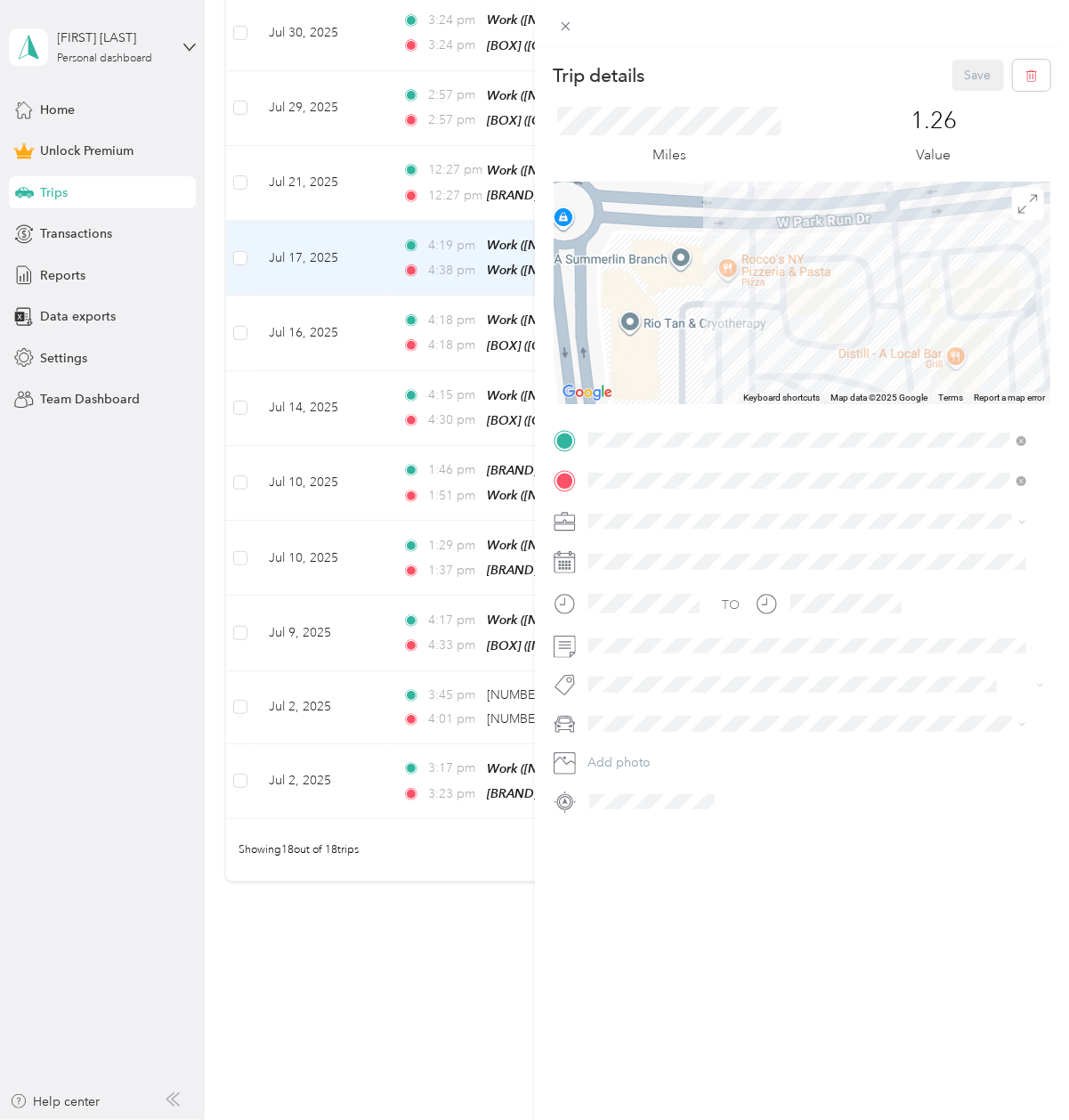 drag, startPoint x: 803, startPoint y: 324, endPoint x: 894, endPoint y: 293, distance: 96.135321 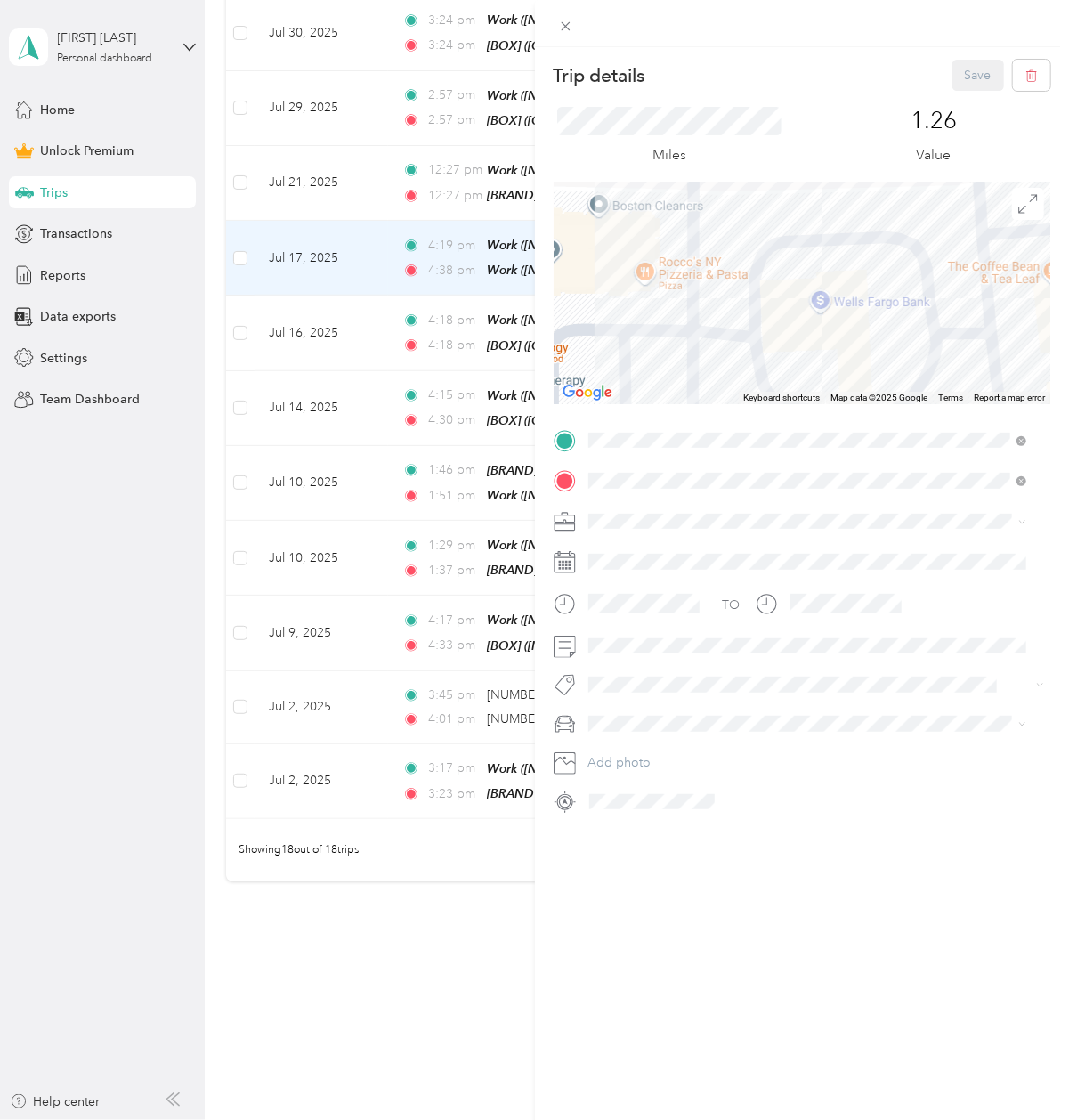 click on "Trip details Save This trip cannot be edited because it is either under review, approved, or paid. Contact your Team Manager to edit it. Miles [NUMBER] Value Move left Move right Move up Move down Zoom in Zoom out Home Jump left by [PERCENTAGE] Jump right by [PERCENTAGE] Page Up Jump up by [PERCENTAGE] Page Down Jump down by [PERCENTAGE] Keyboard shortcuts Map Data Map data ©[YEAR] Google Map data ©[YEAR] Google [NUMBER] m Click to toggle between metric and imperial units Terms Report a map error TO Add photo" at bounding box center (534, 560) 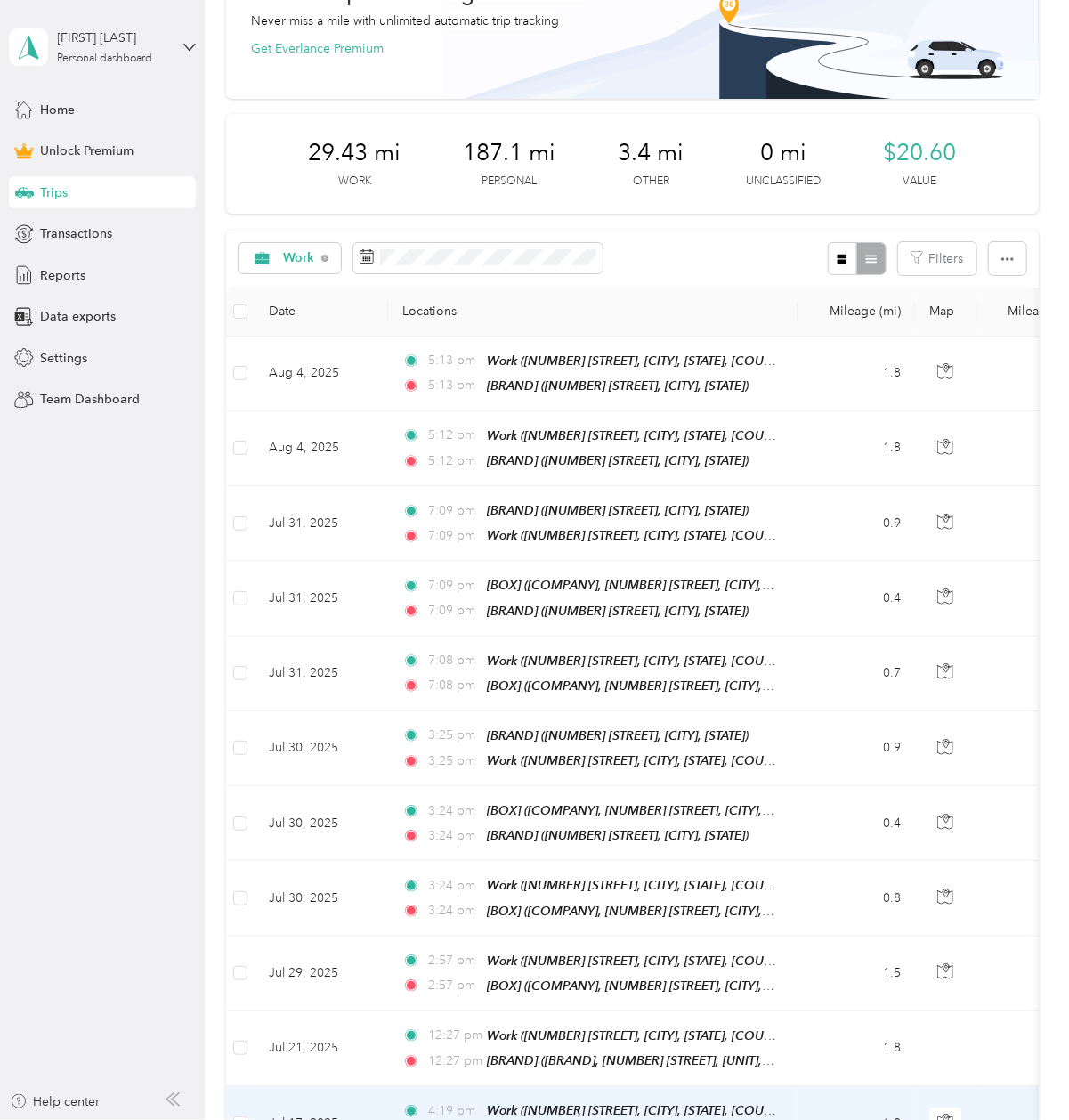 scroll, scrollTop: 0, scrollLeft: 0, axis: both 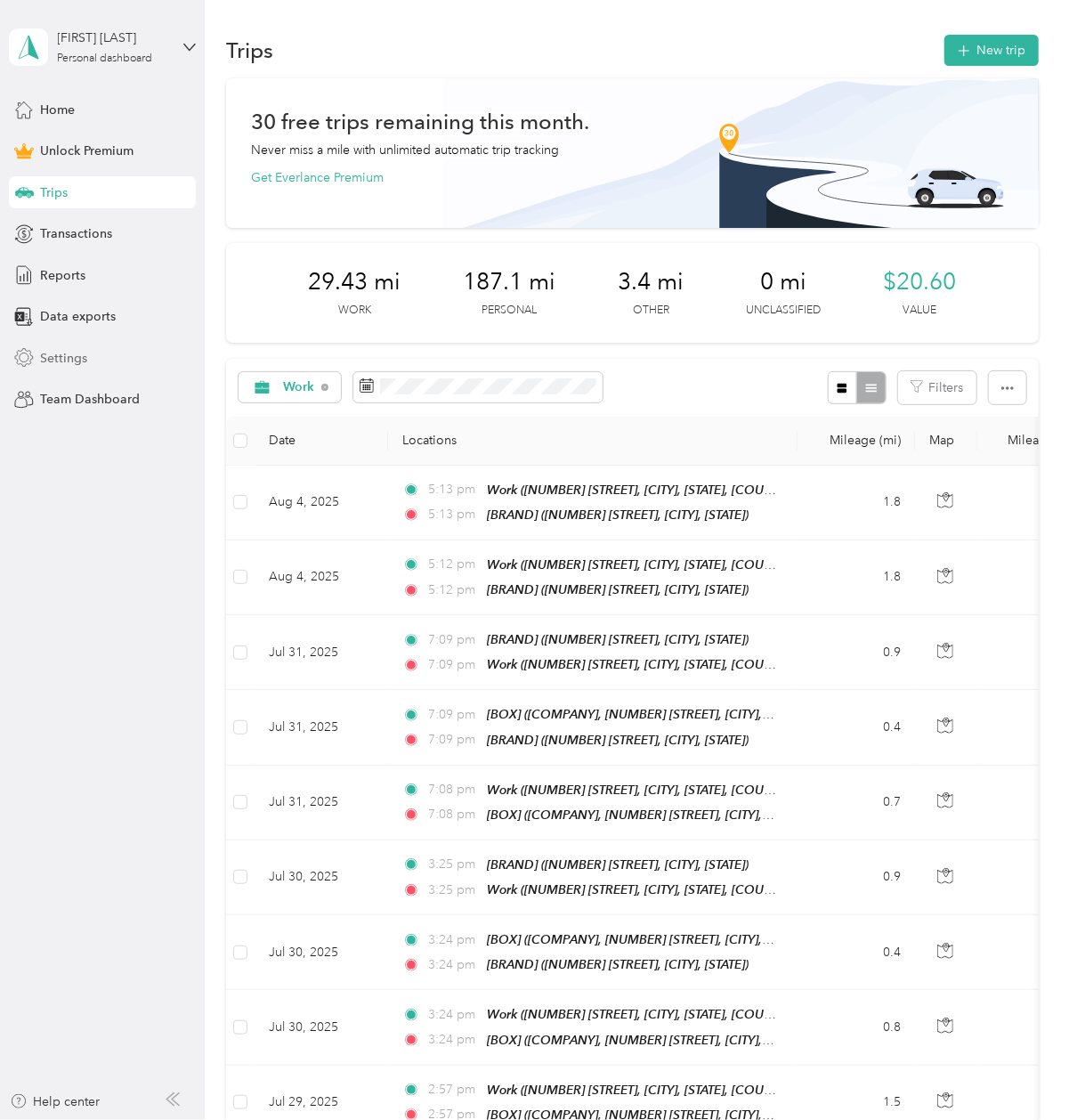 click on "Settings" at bounding box center [102, 358] 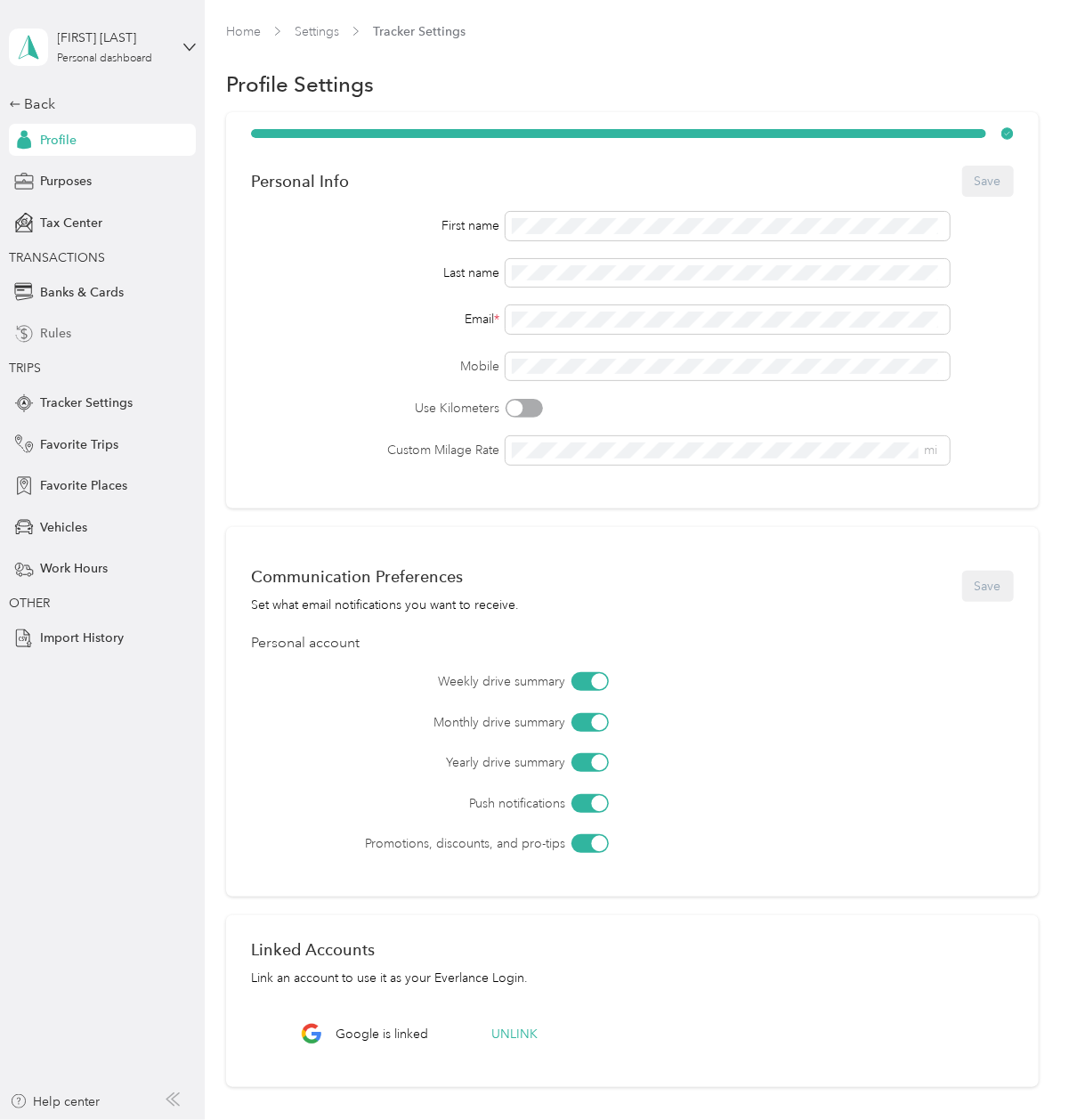 click on "Rules" at bounding box center [102, 334] 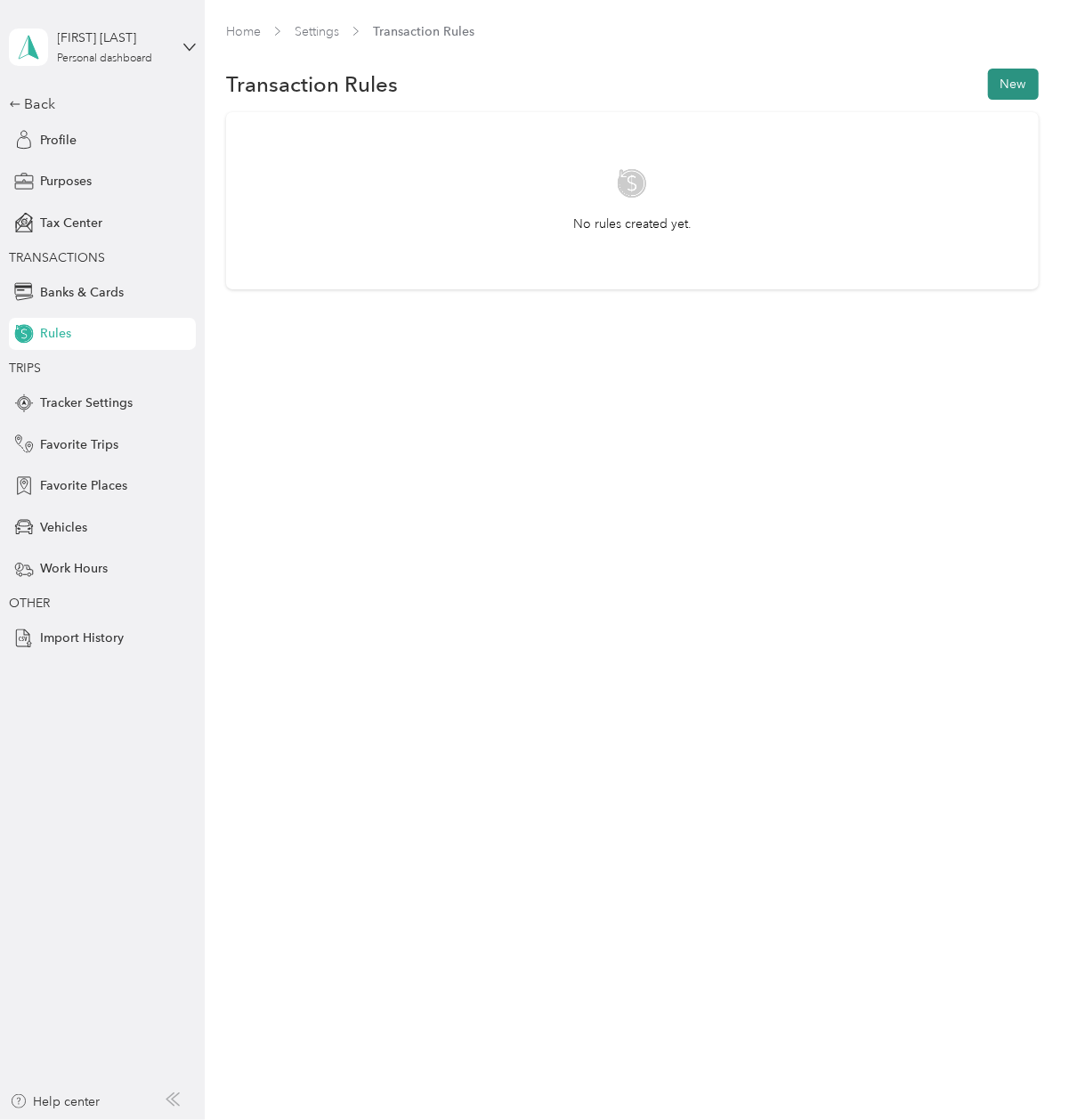 click on "New" at bounding box center (1013, 84) 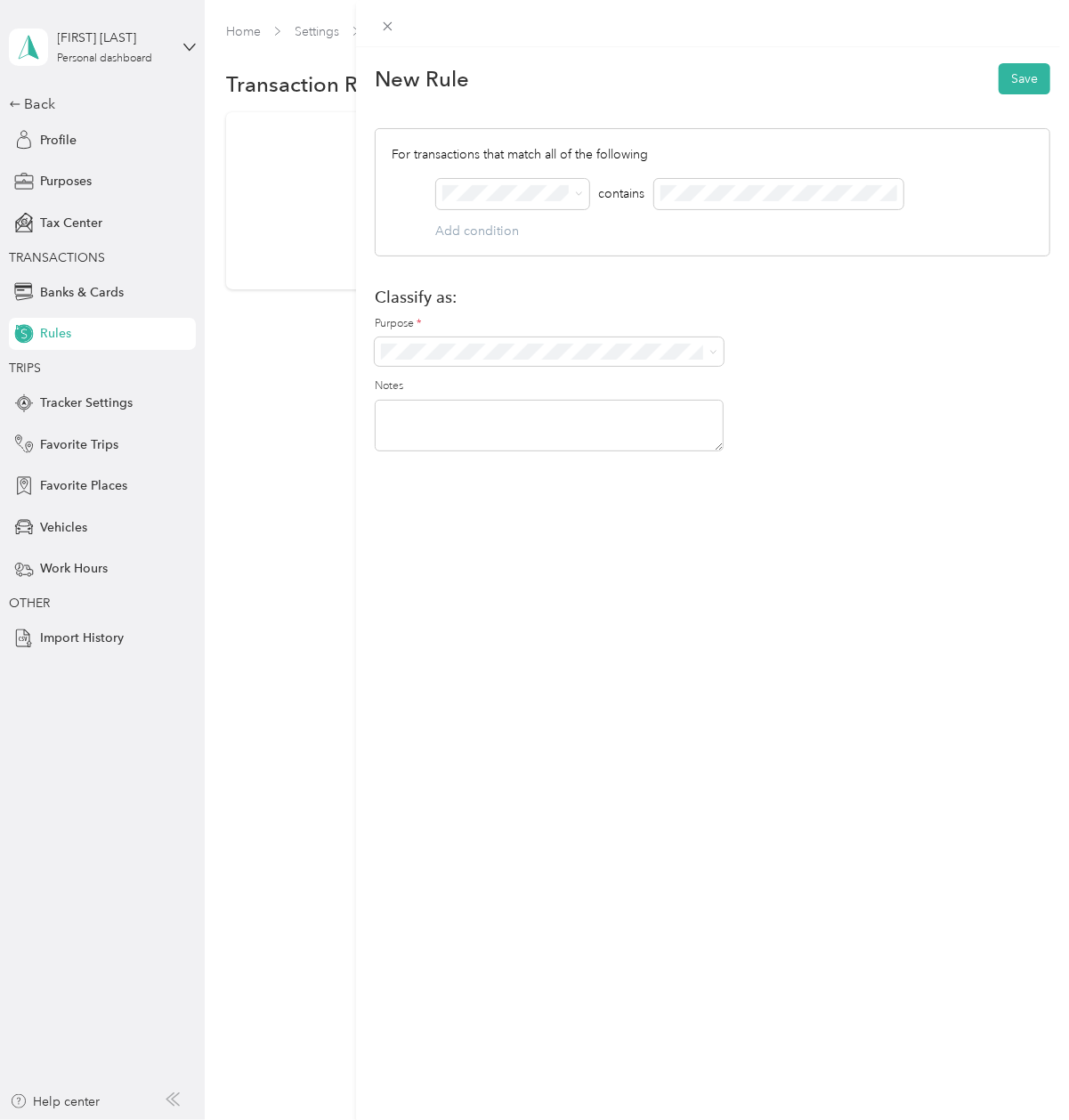 click on "New Rule Save For transactions that match all of the following AND contains Add condition Classify as: Purpose   * Notes" at bounding box center (534, 560) 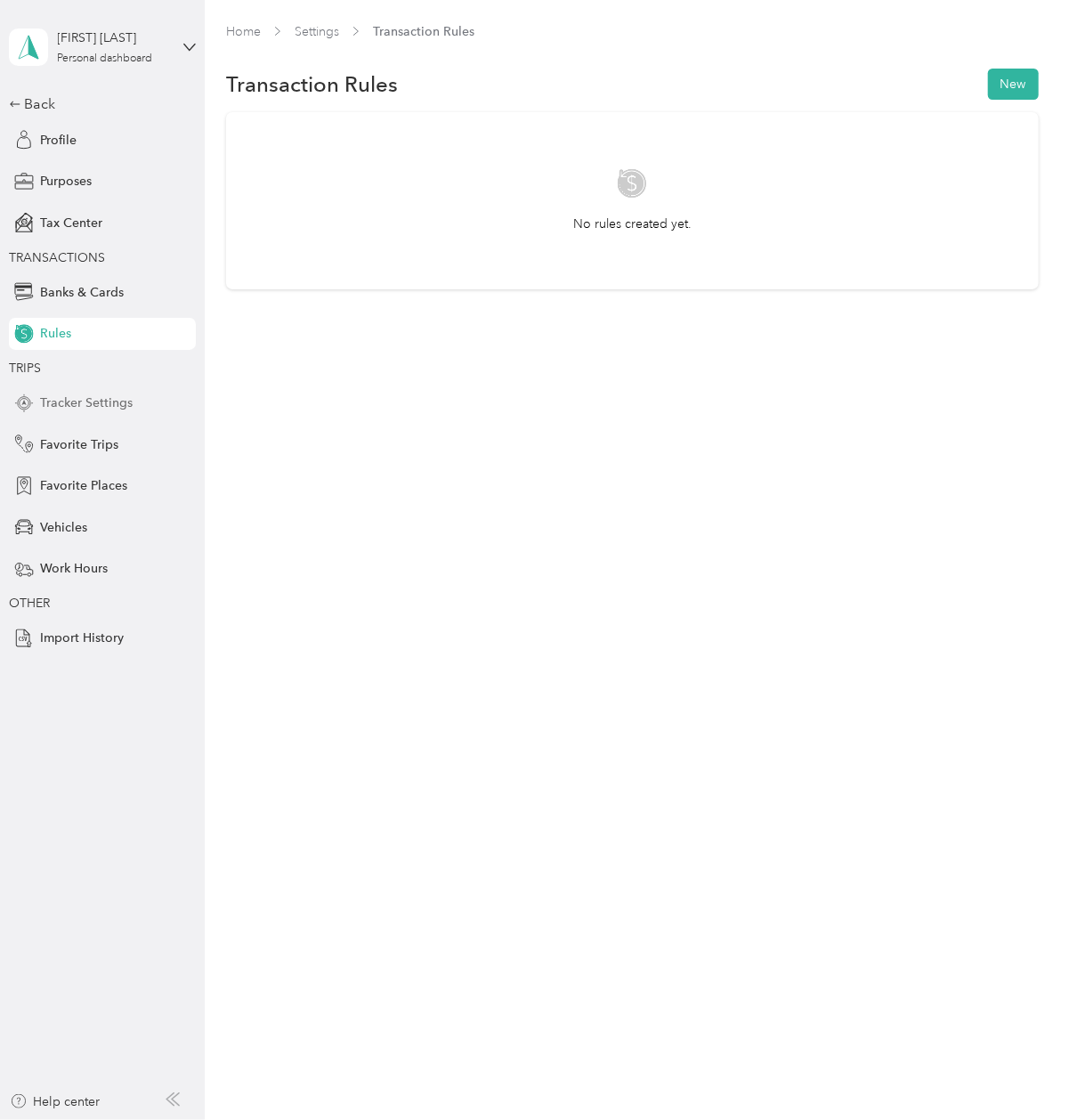 click on "Tracker Settings" at bounding box center (86, 402) 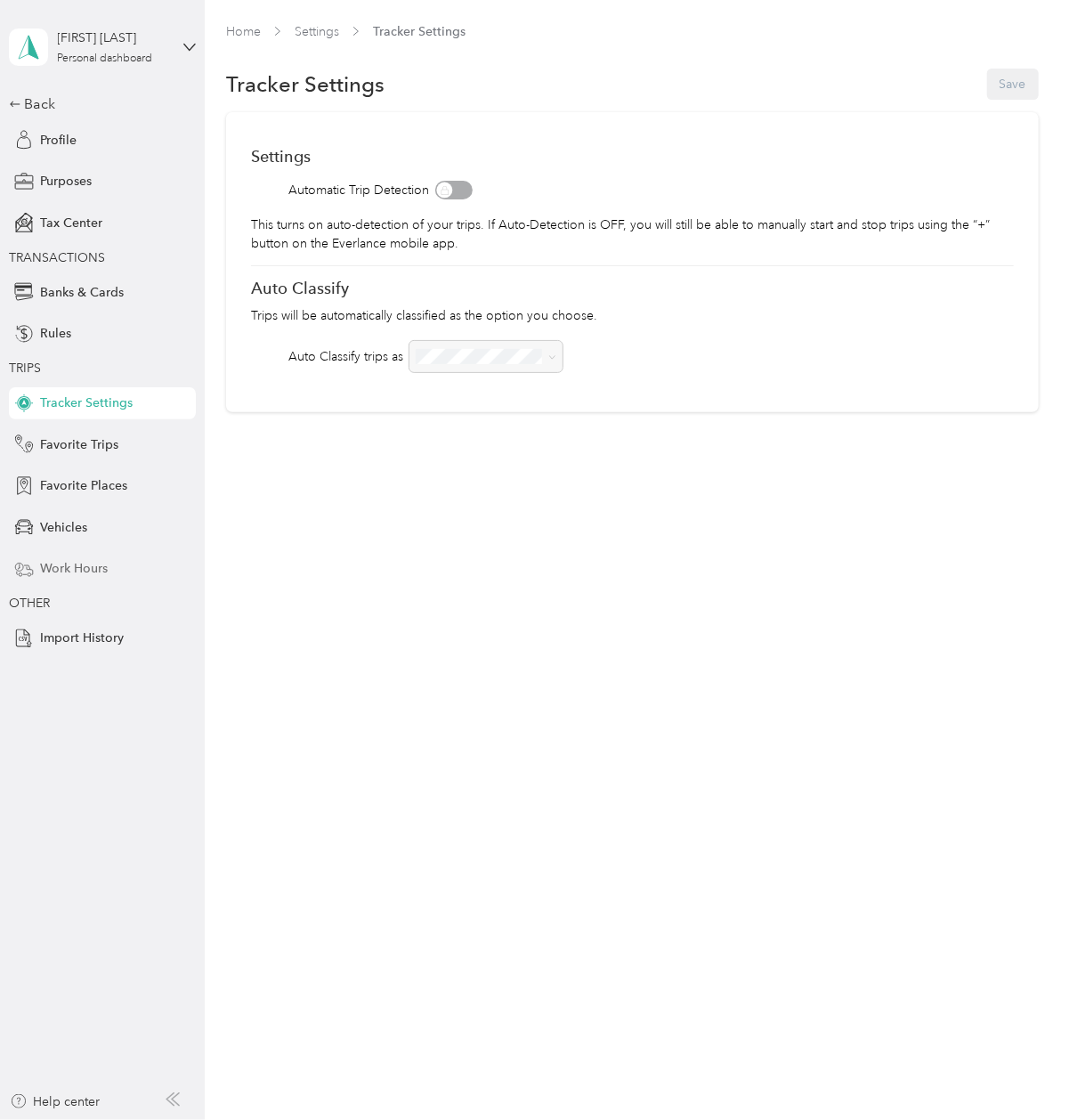 click on "Work Hours" at bounding box center (74, 568) 